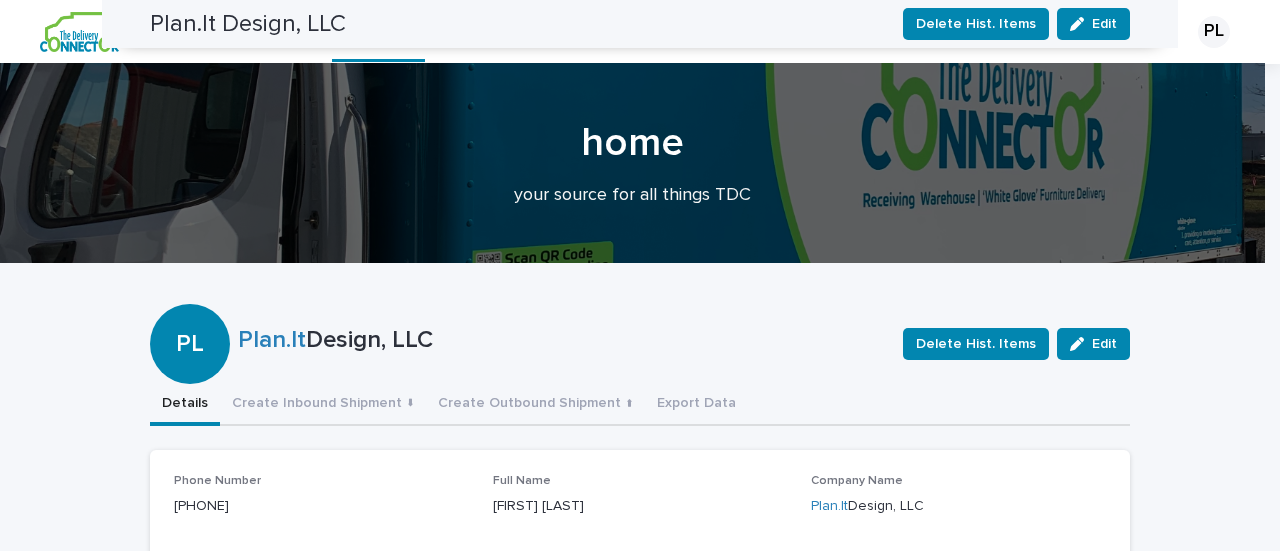 scroll, scrollTop: 0, scrollLeft: 0, axis: both 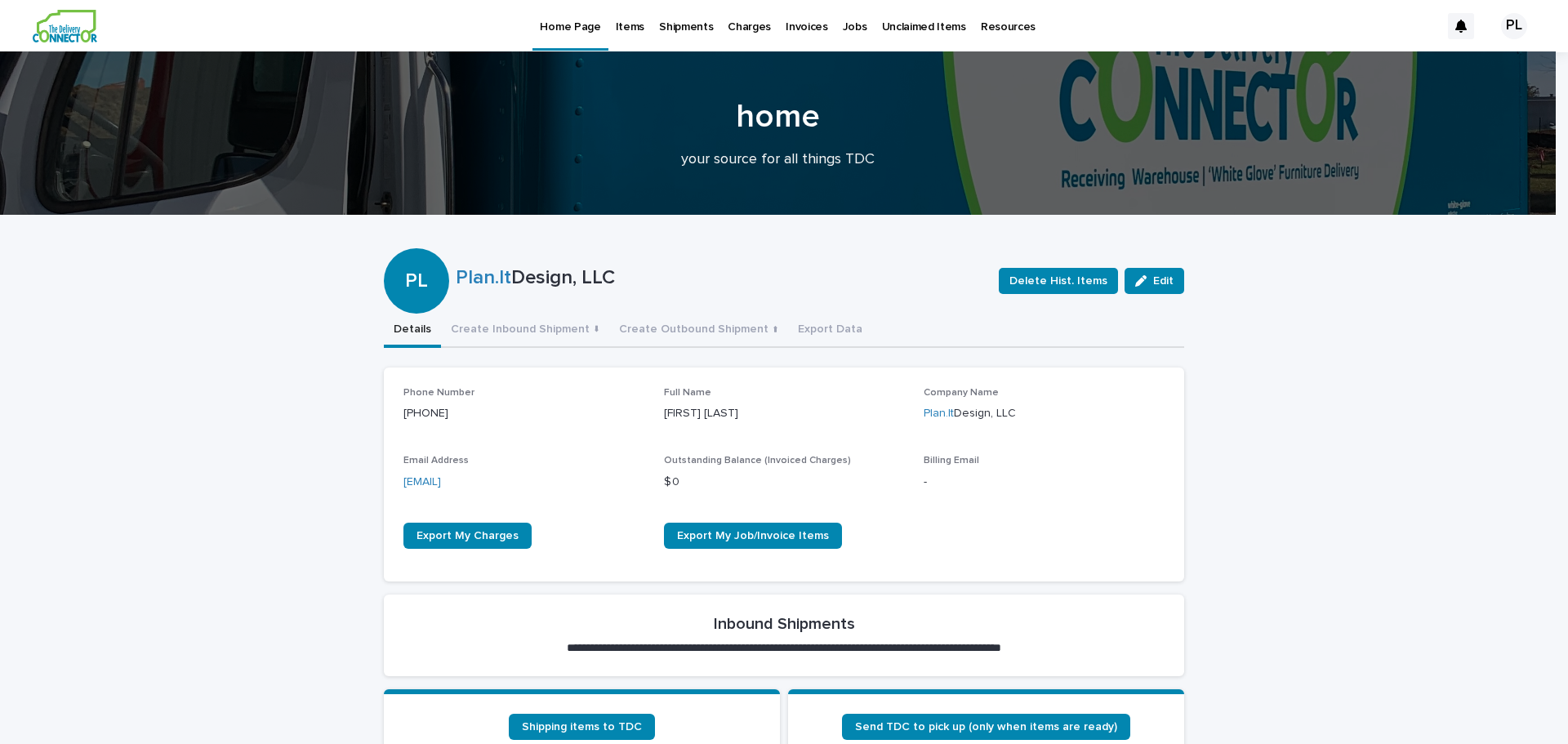 click on "Items" at bounding box center (630, 17) 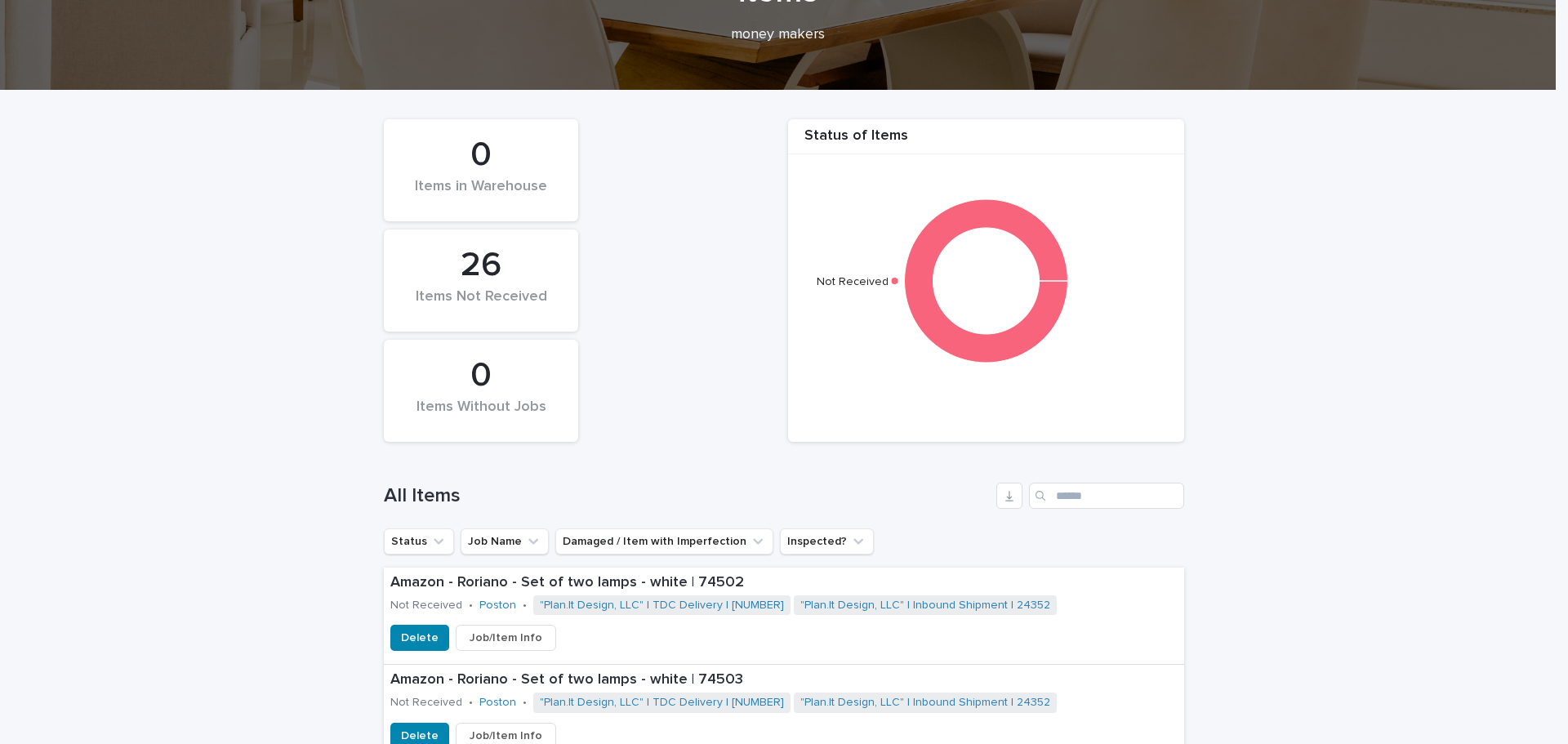 scroll, scrollTop: 408, scrollLeft: 0, axis: vertical 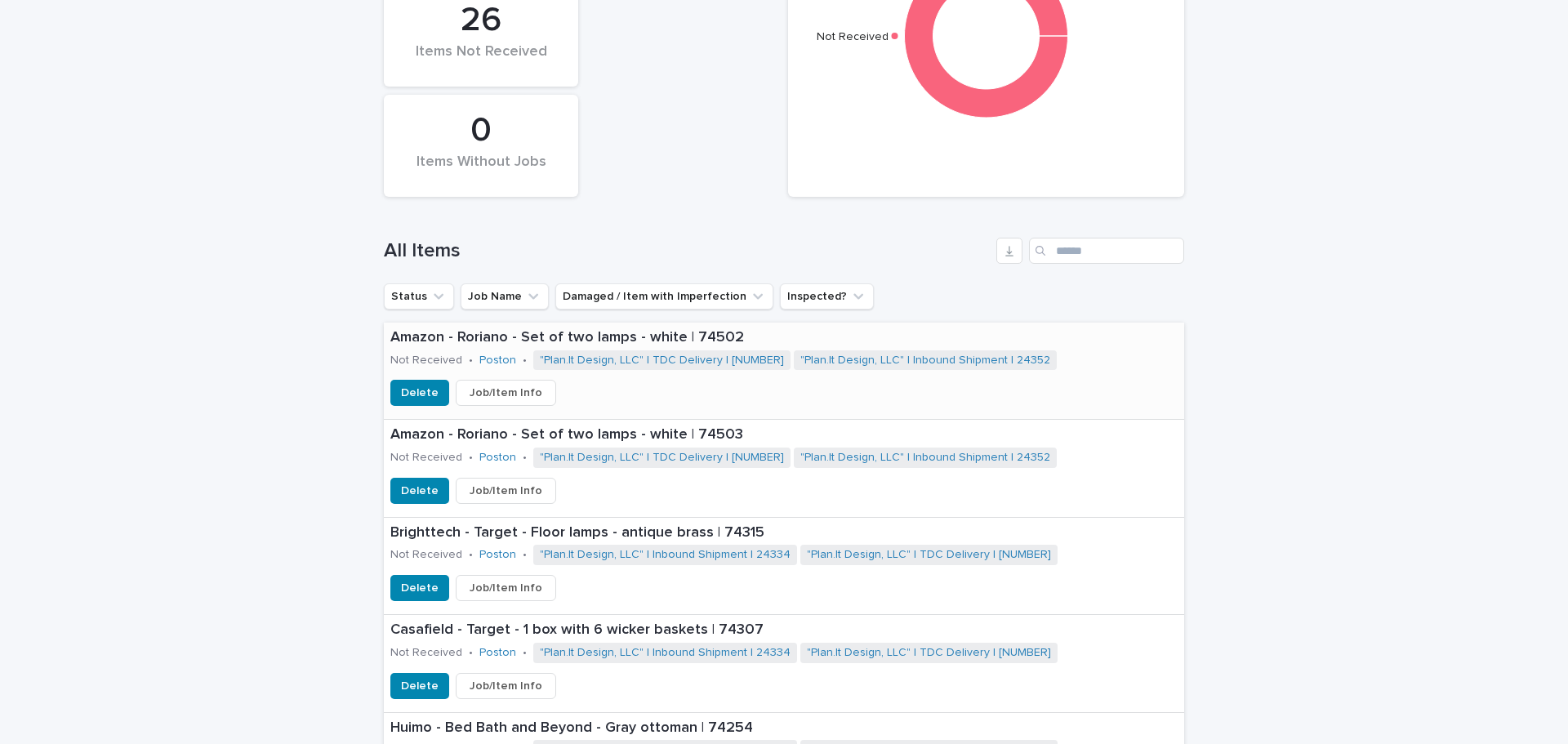 click on "Job/Item Info" at bounding box center [506, 393] 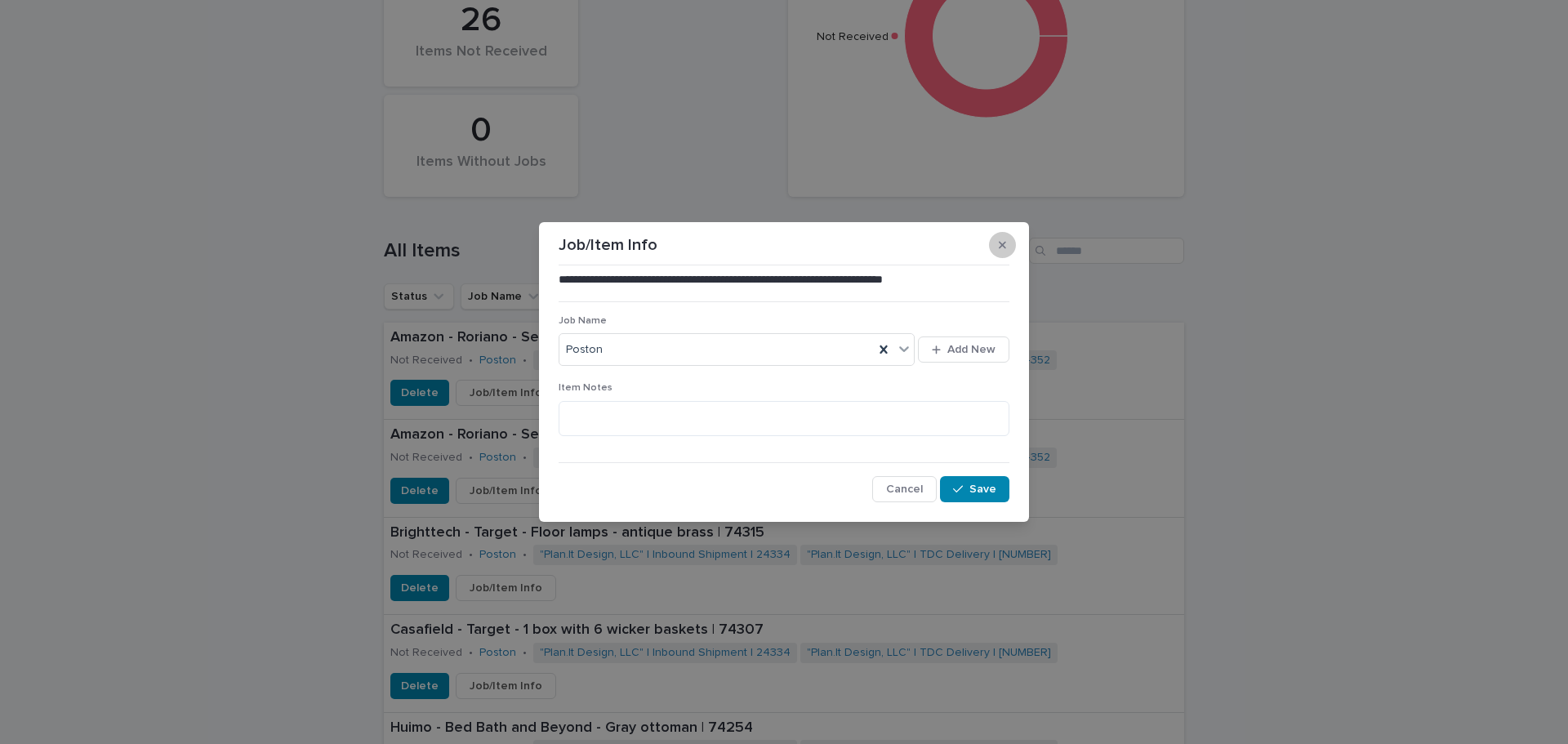 click 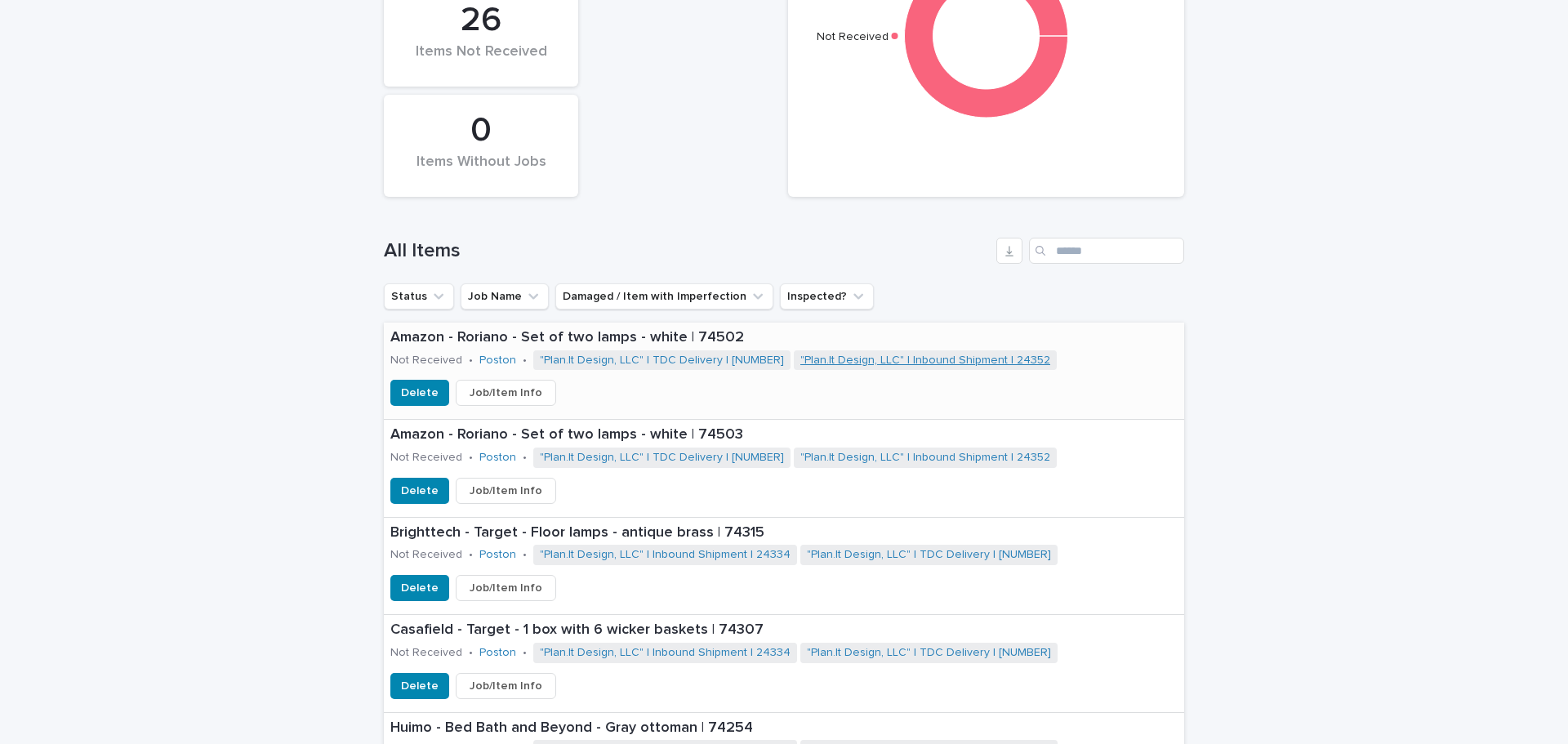 click on ""Plan.It Design, LLC" | Inbound Shipment | 24352" at bounding box center (925, 360) 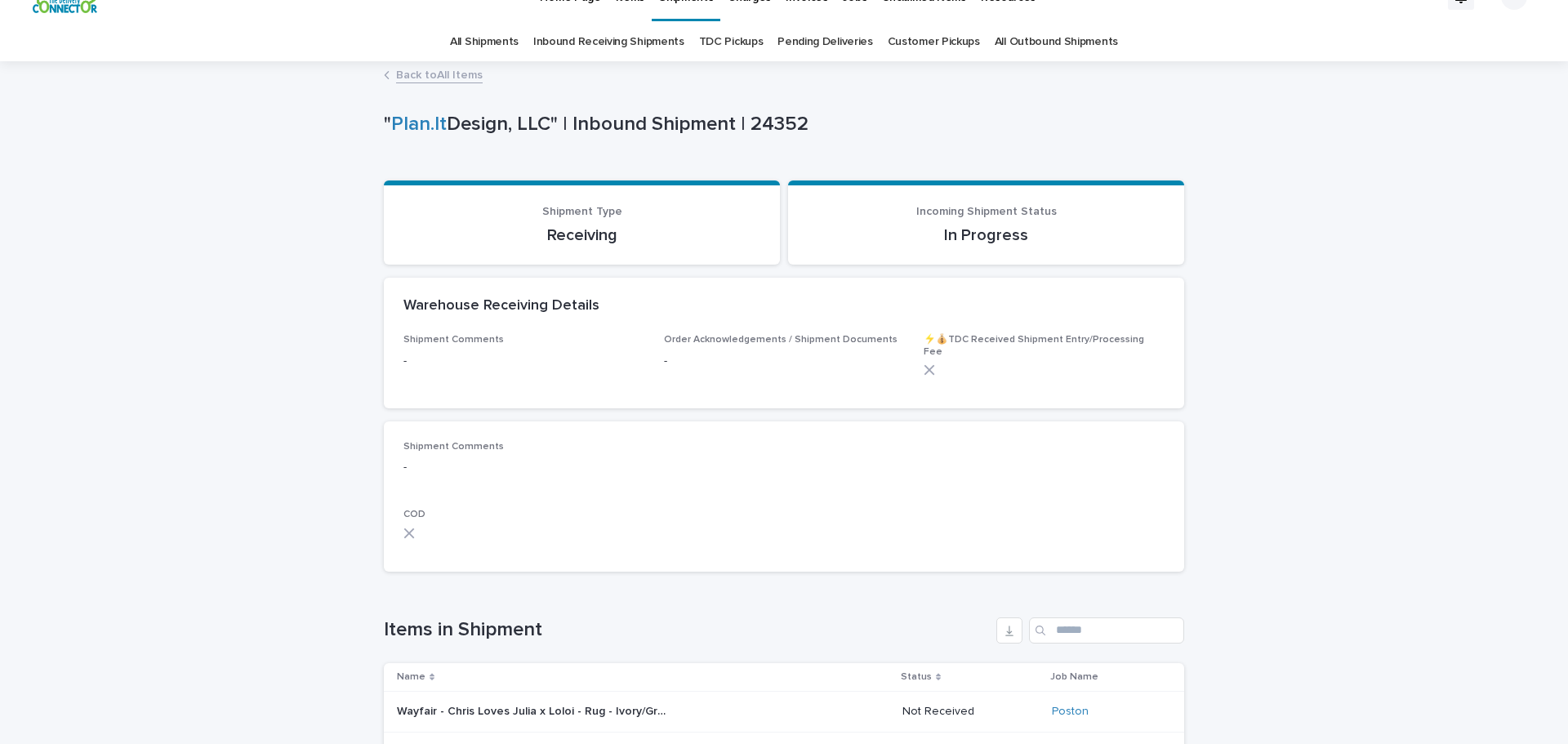 scroll, scrollTop: 0, scrollLeft: 0, axis: both 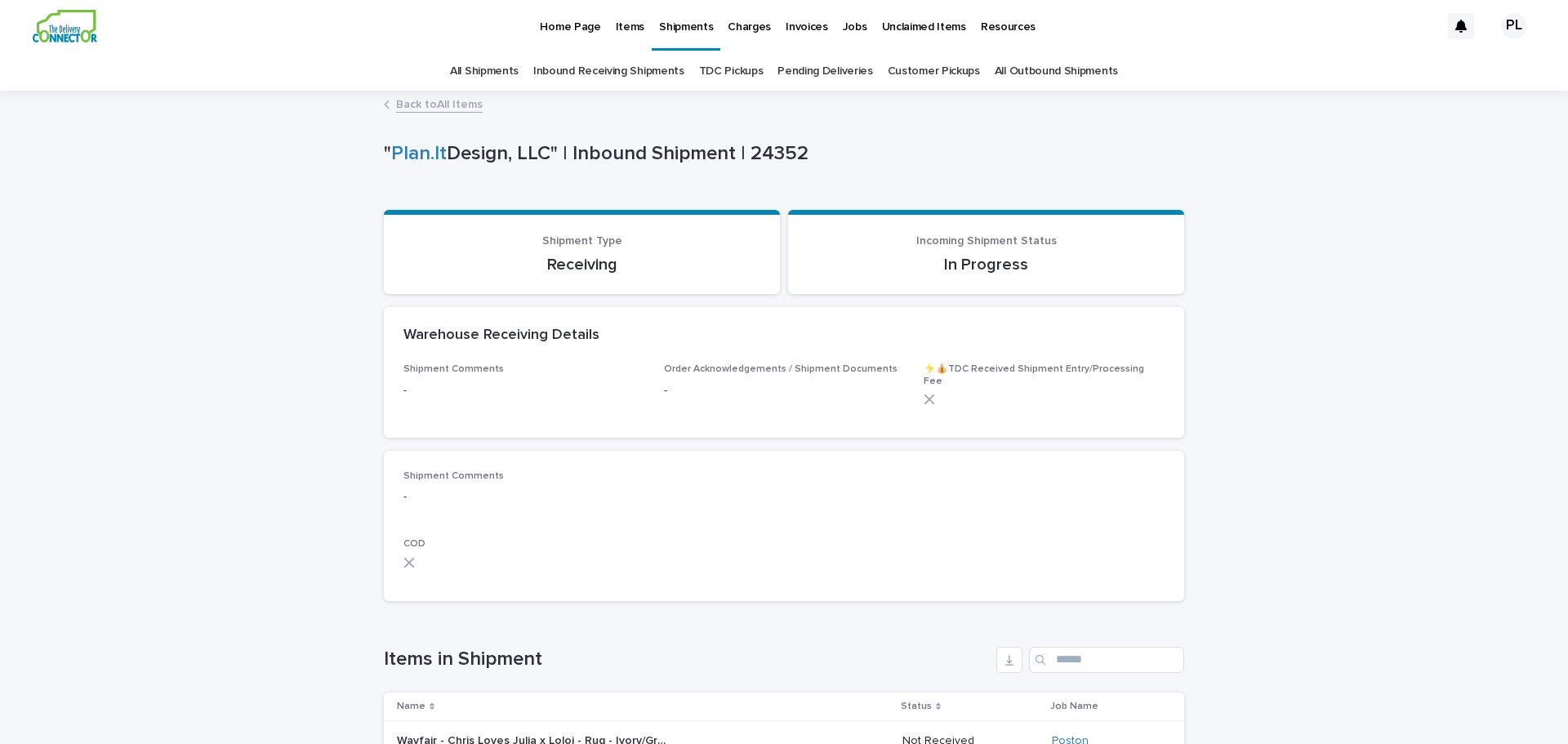 click on "Items" at bounding box center (630, 17) 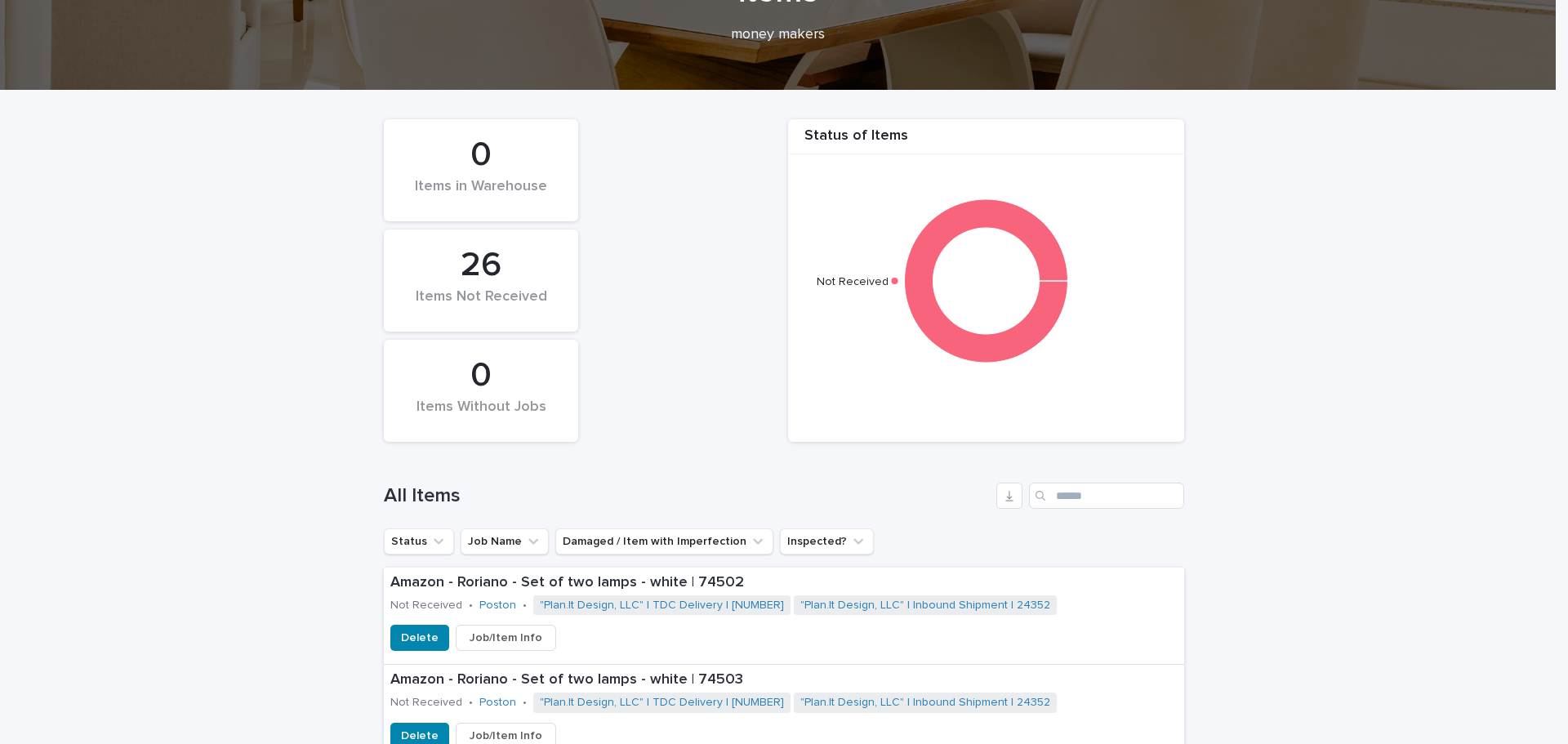 scroll, scrollTop: 0, scrollLeft: 0, axis: both 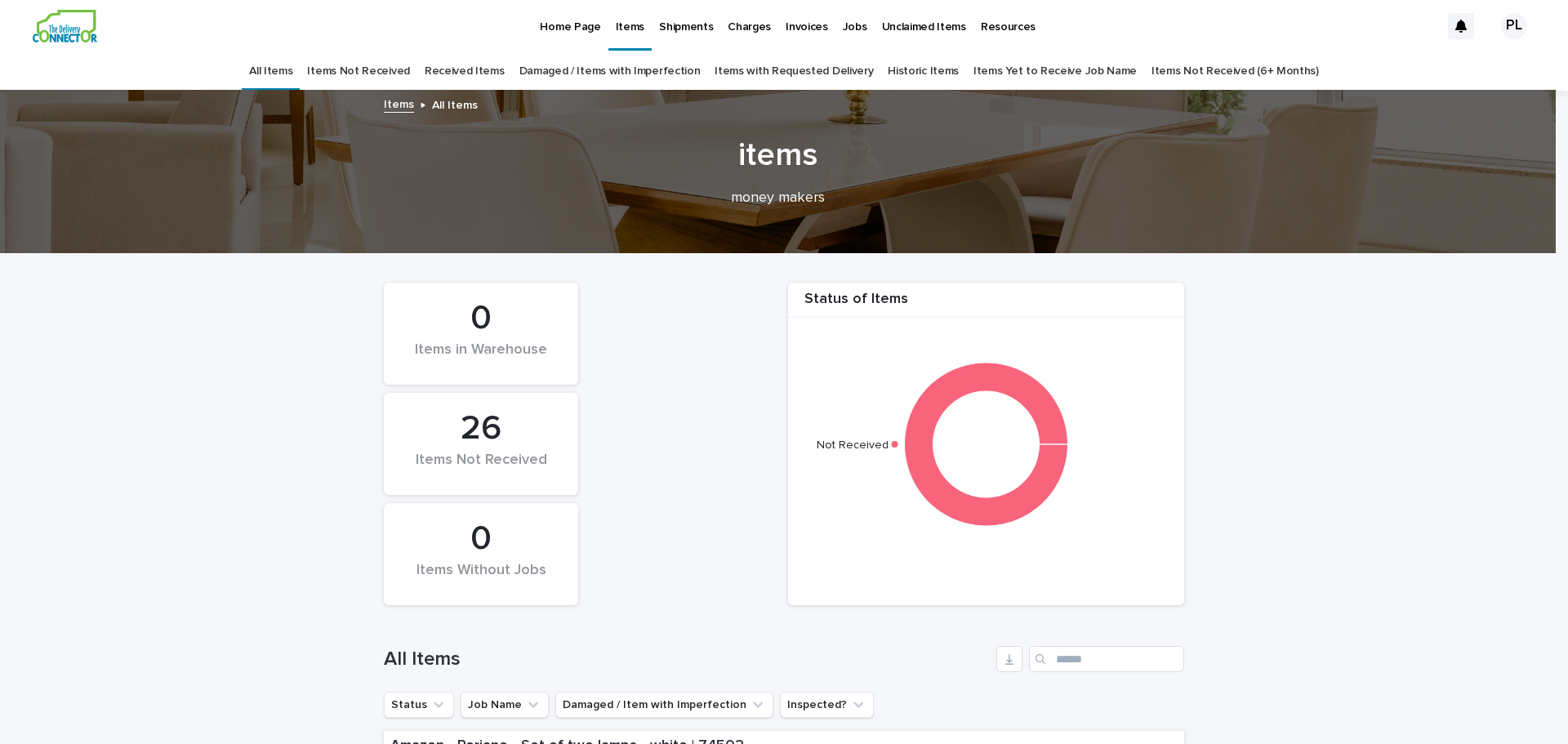 click on "Jobs" at bounding box center (855, 17) 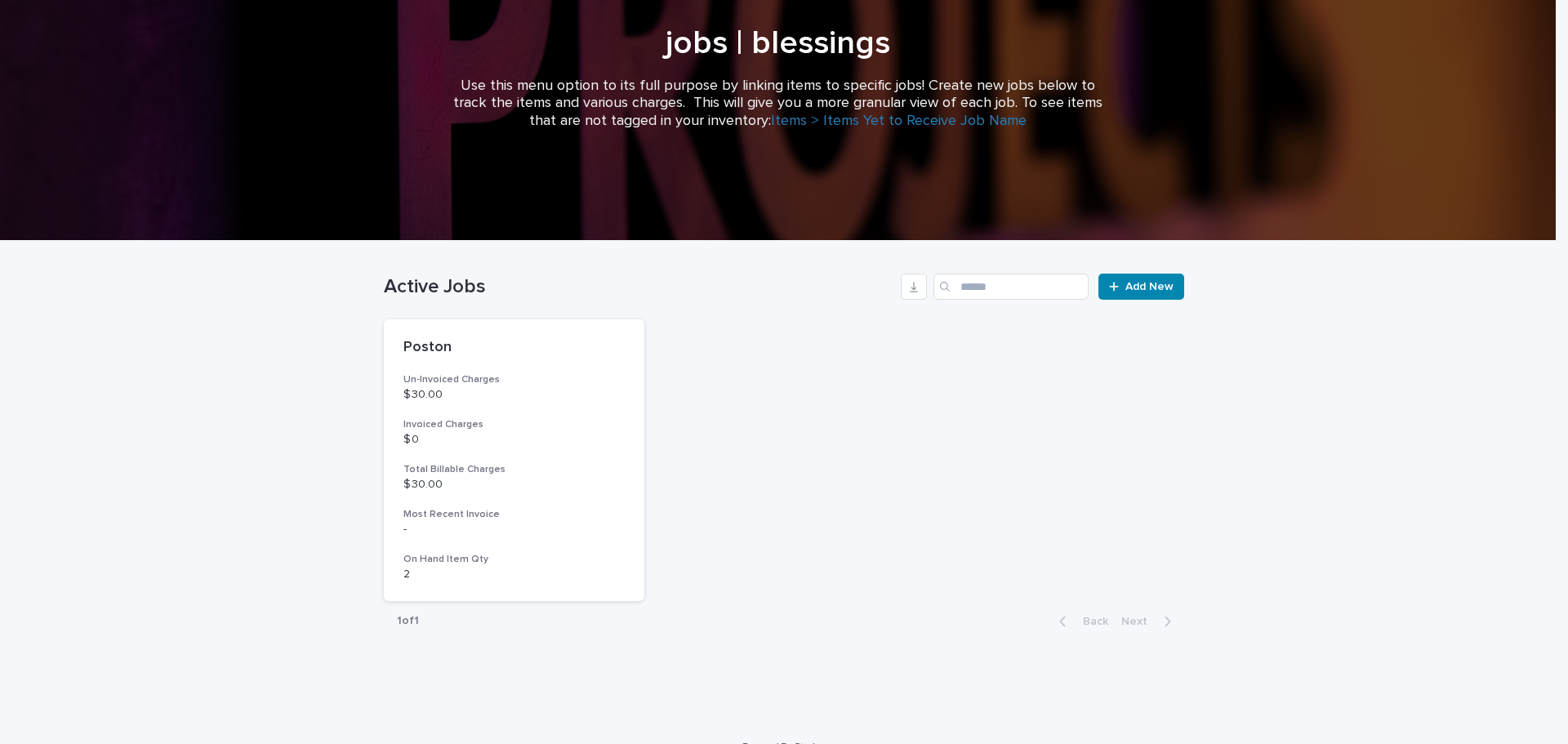 scroll, scrollTop: 202, scrollLeft: 0, axis: vertical 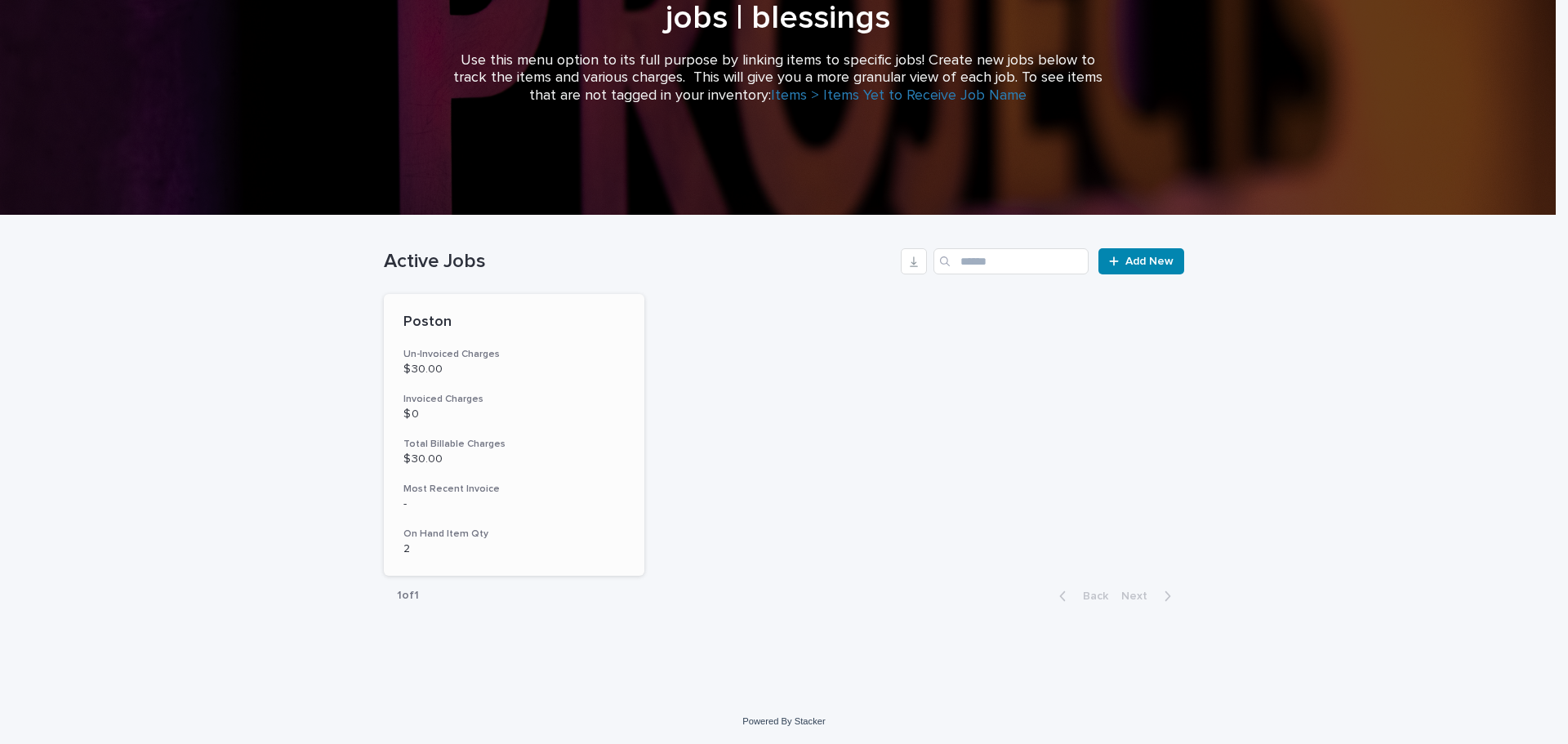 click on "[NAME] Un-Invoiced Charges $ 30.00 Invoiced Charges $ 0 Total Billable Charges $ 30.00 Most Recent Invoice - On Hand Item Qty 2" at bounding box center [514, 434] 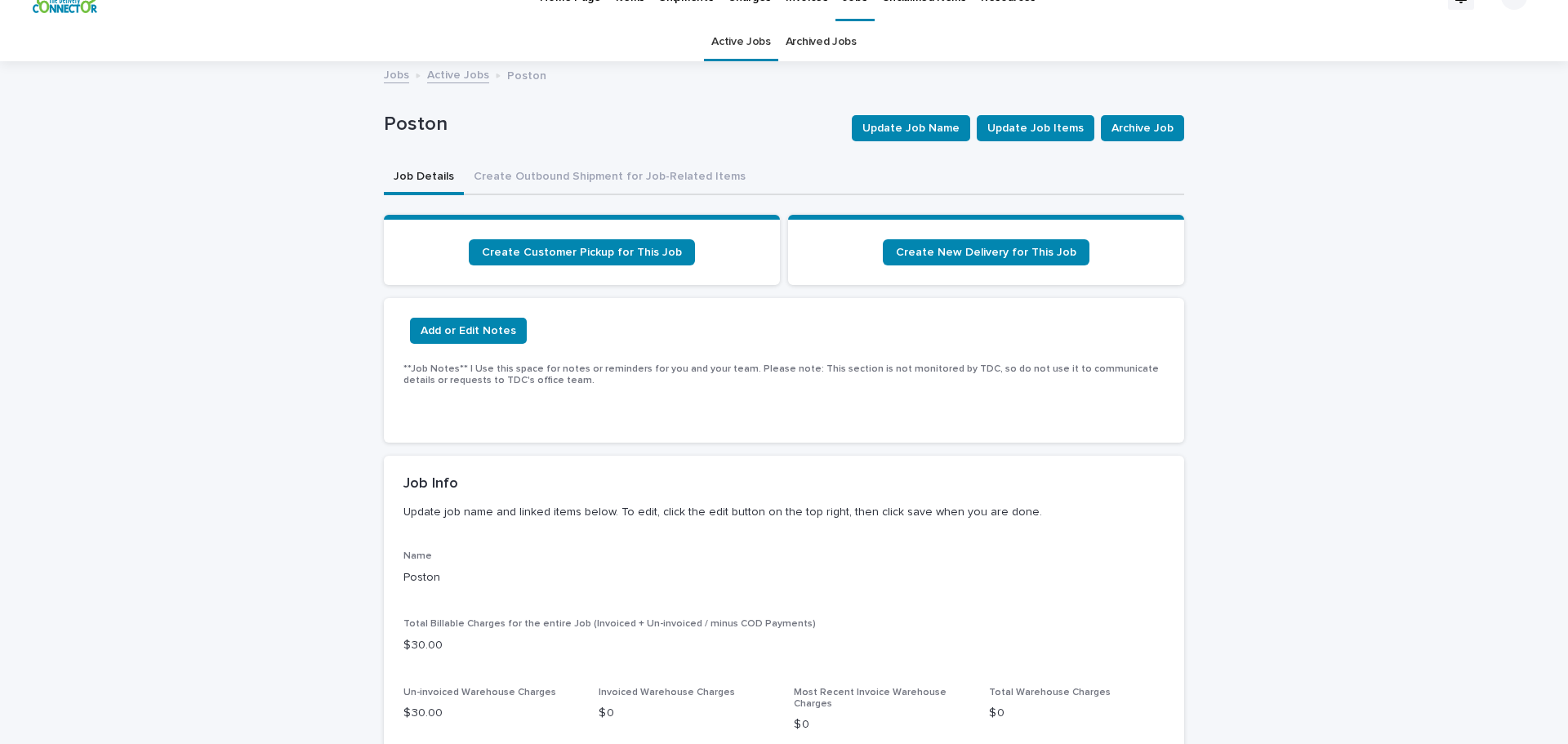 scroll, scrollTop: 0, scrollLeft: 0, axis: both 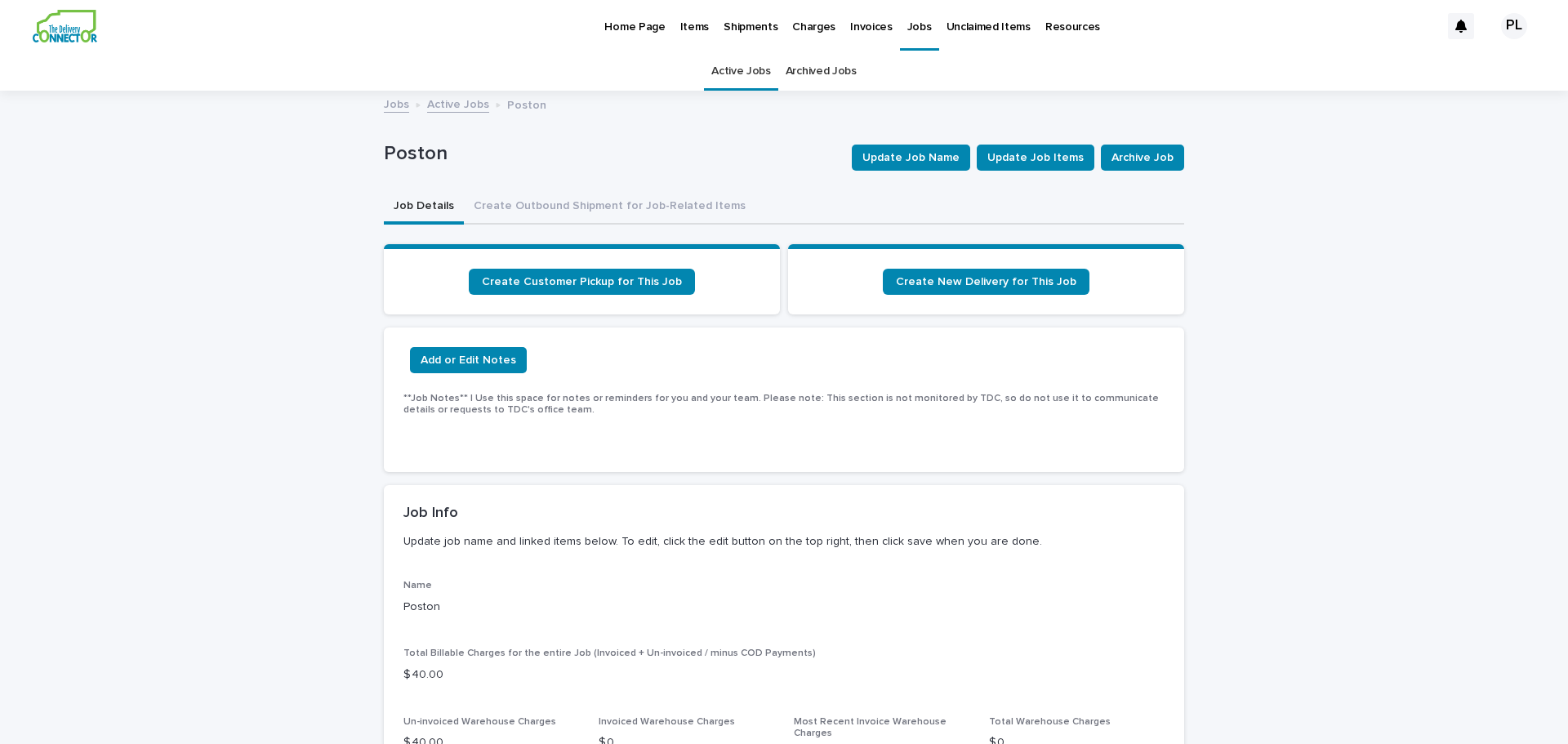 click on "Items" at bounding box center [694, 17] 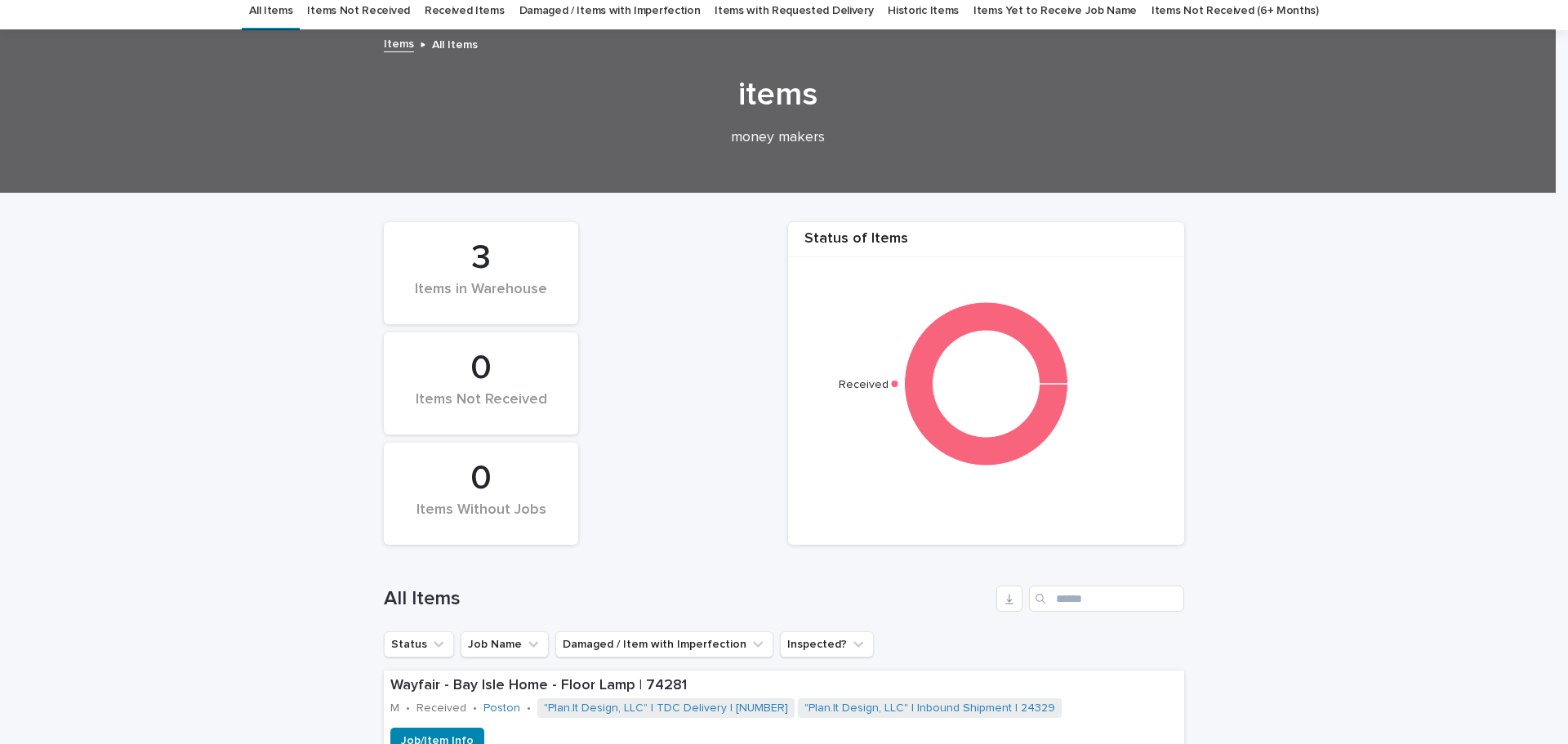 scroll, scrollTop: 0, scrollLeft: 0, axis: both 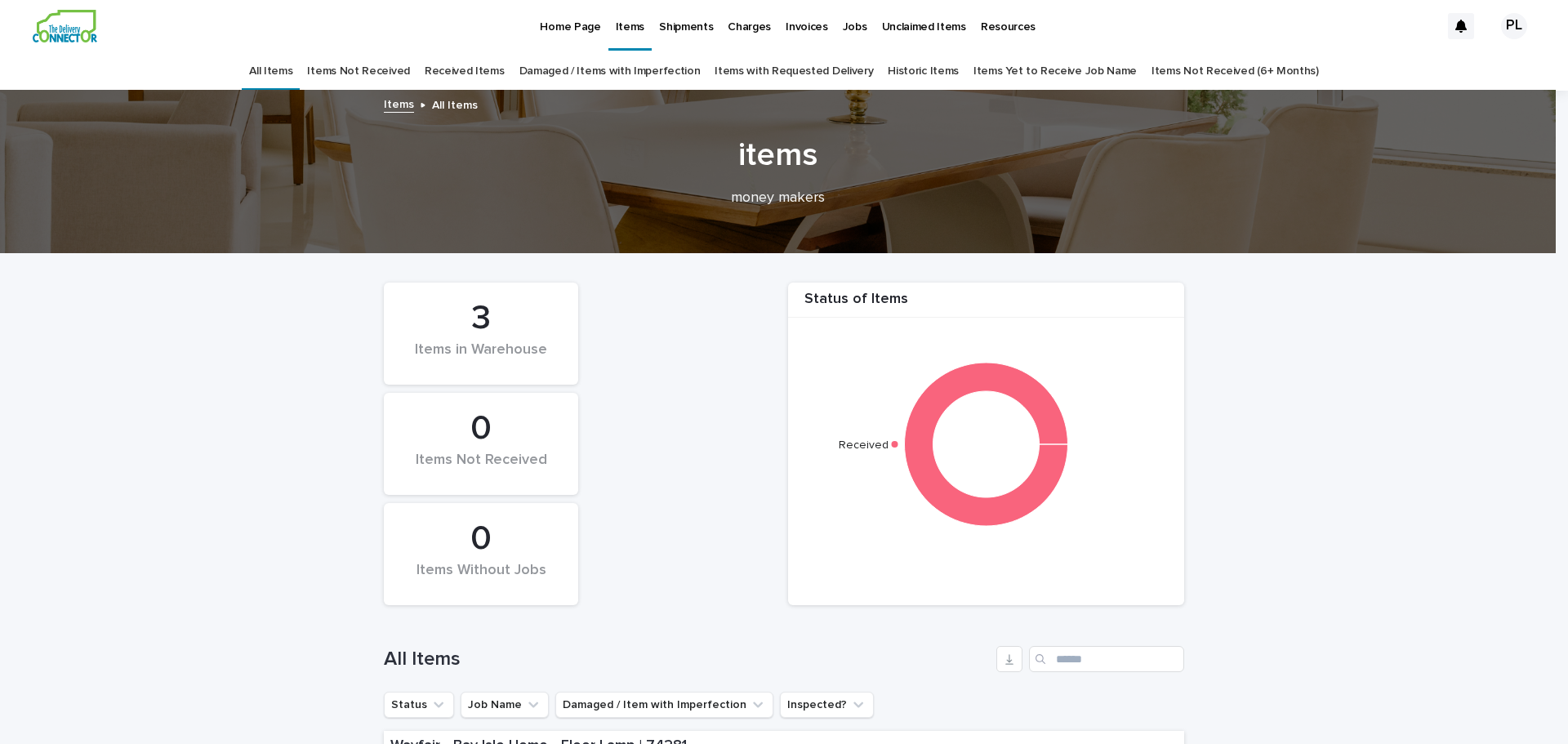 click on "Jobs" at bounding box center [855, 17] 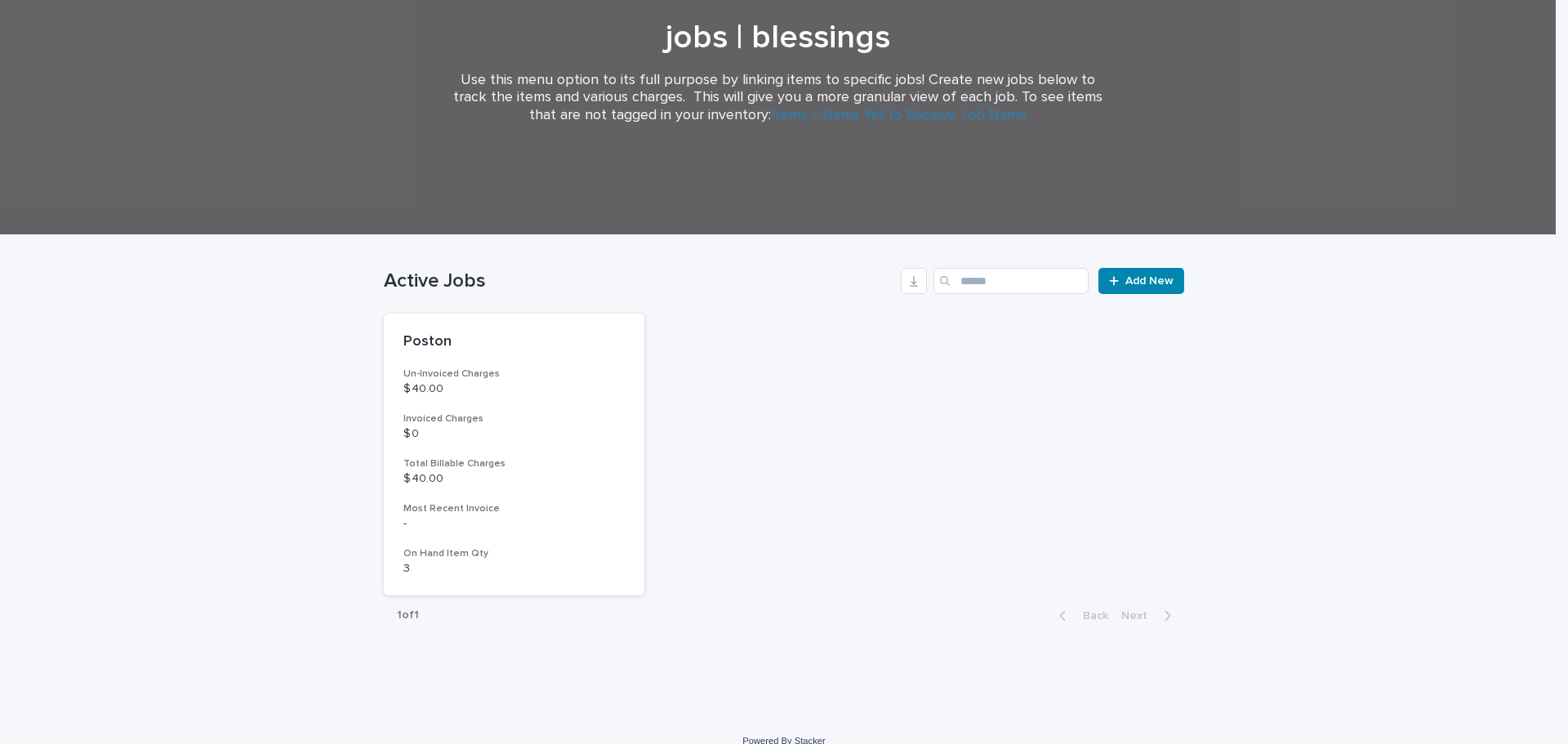 scroll, scrollTop: 202, scrollLeft: 0, axis: vertical 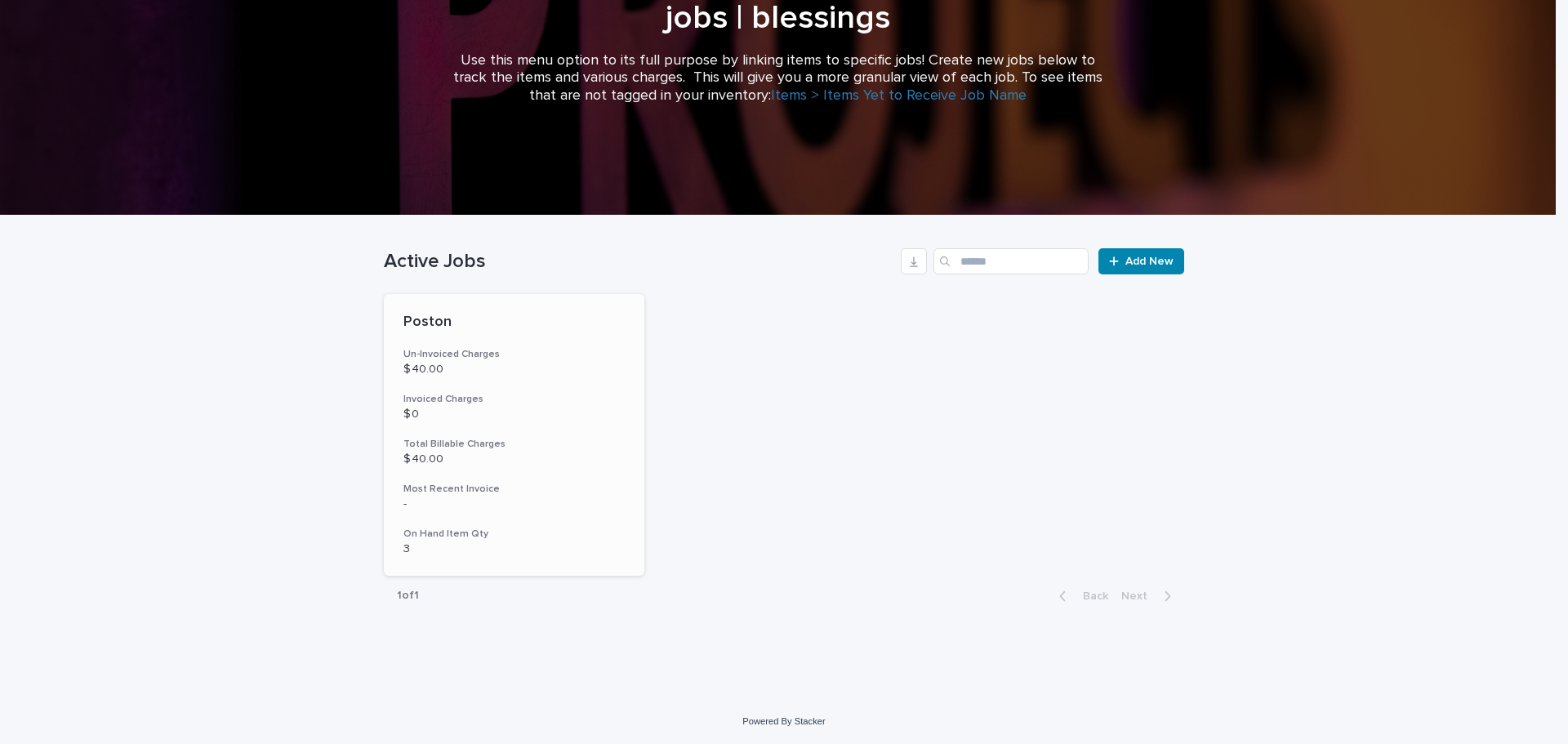 click on "Poston" at bounding box center [514, 323] 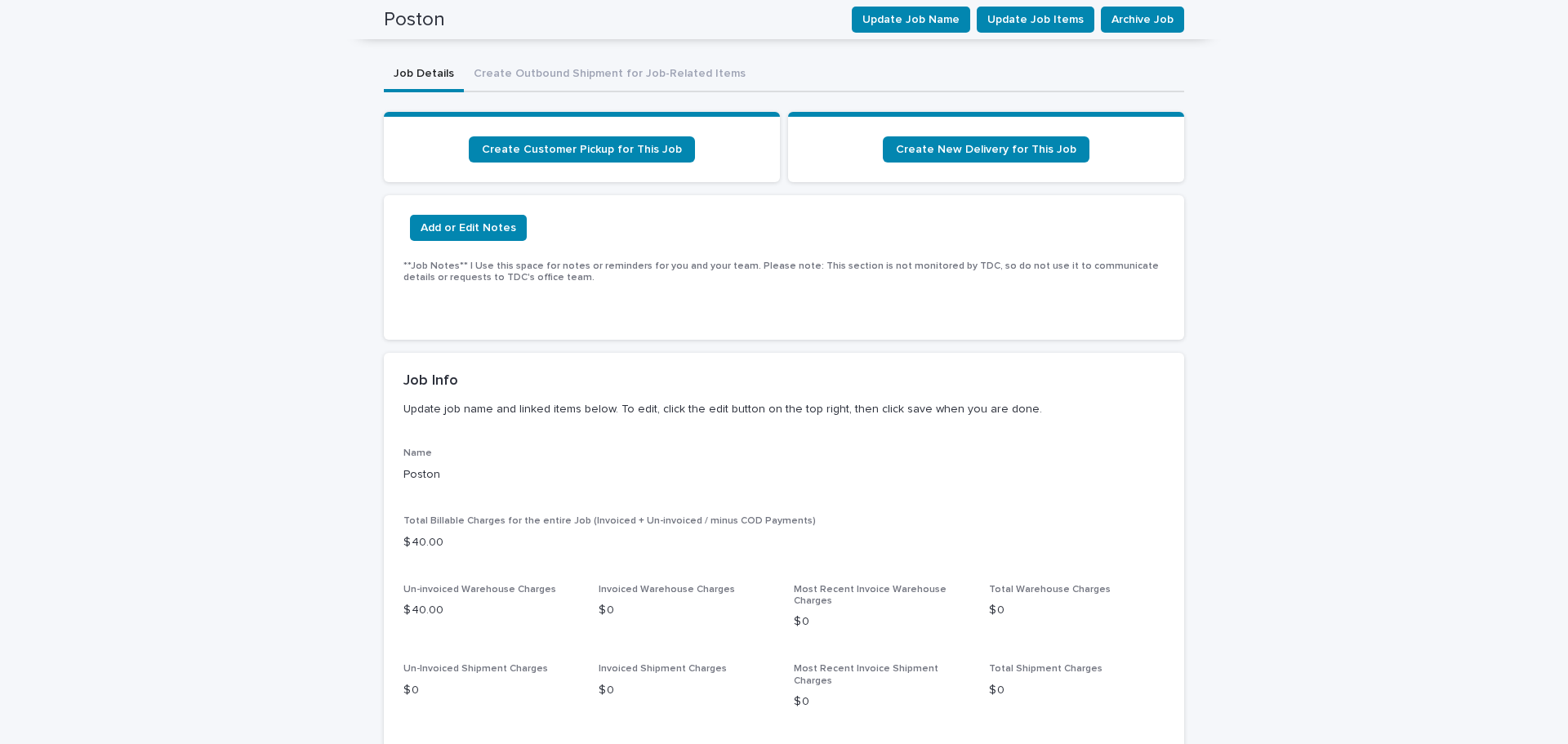 scroll, scrollTop: 0, scrollLeft: 0, axis: both 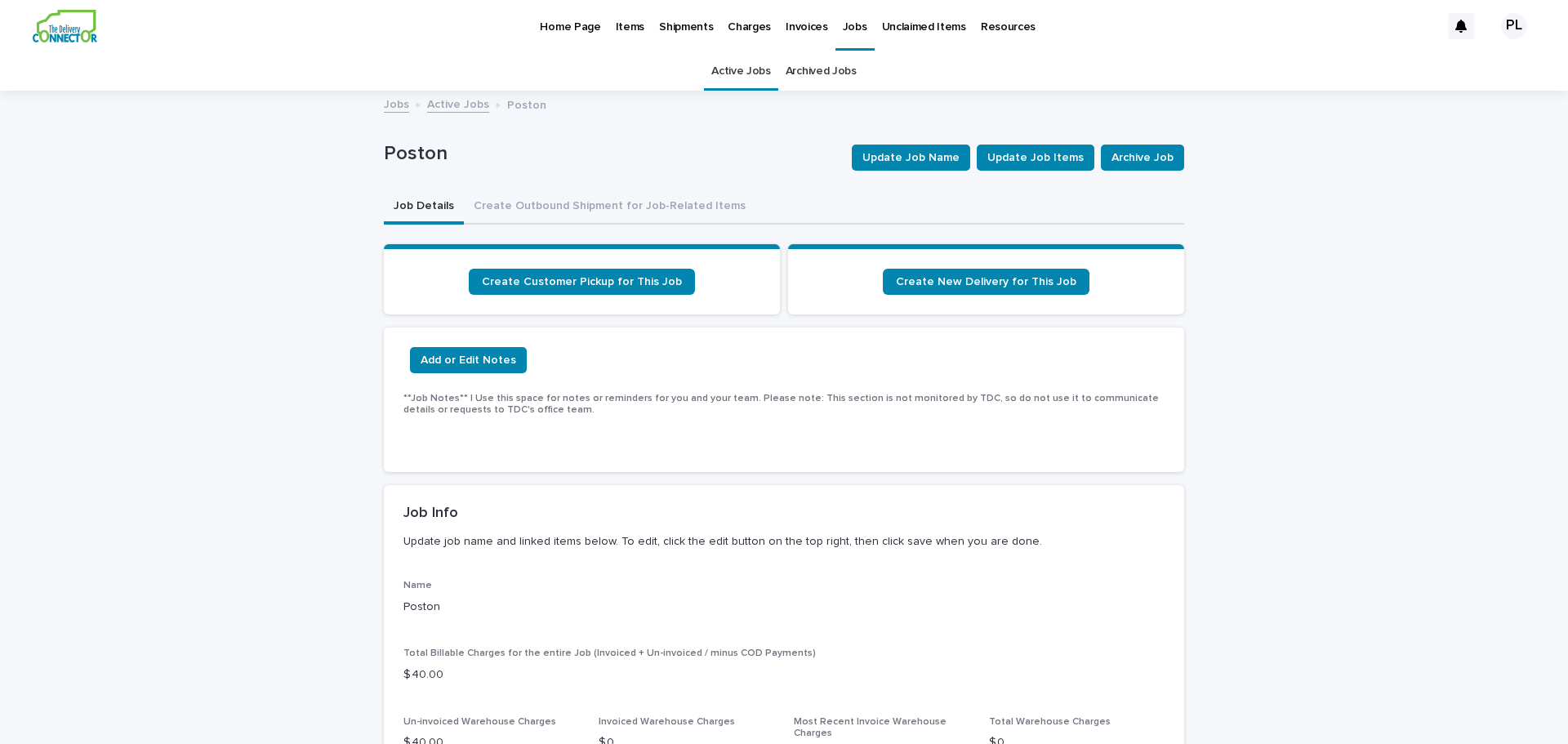 click on "Items" at bounding box center (630, 17) 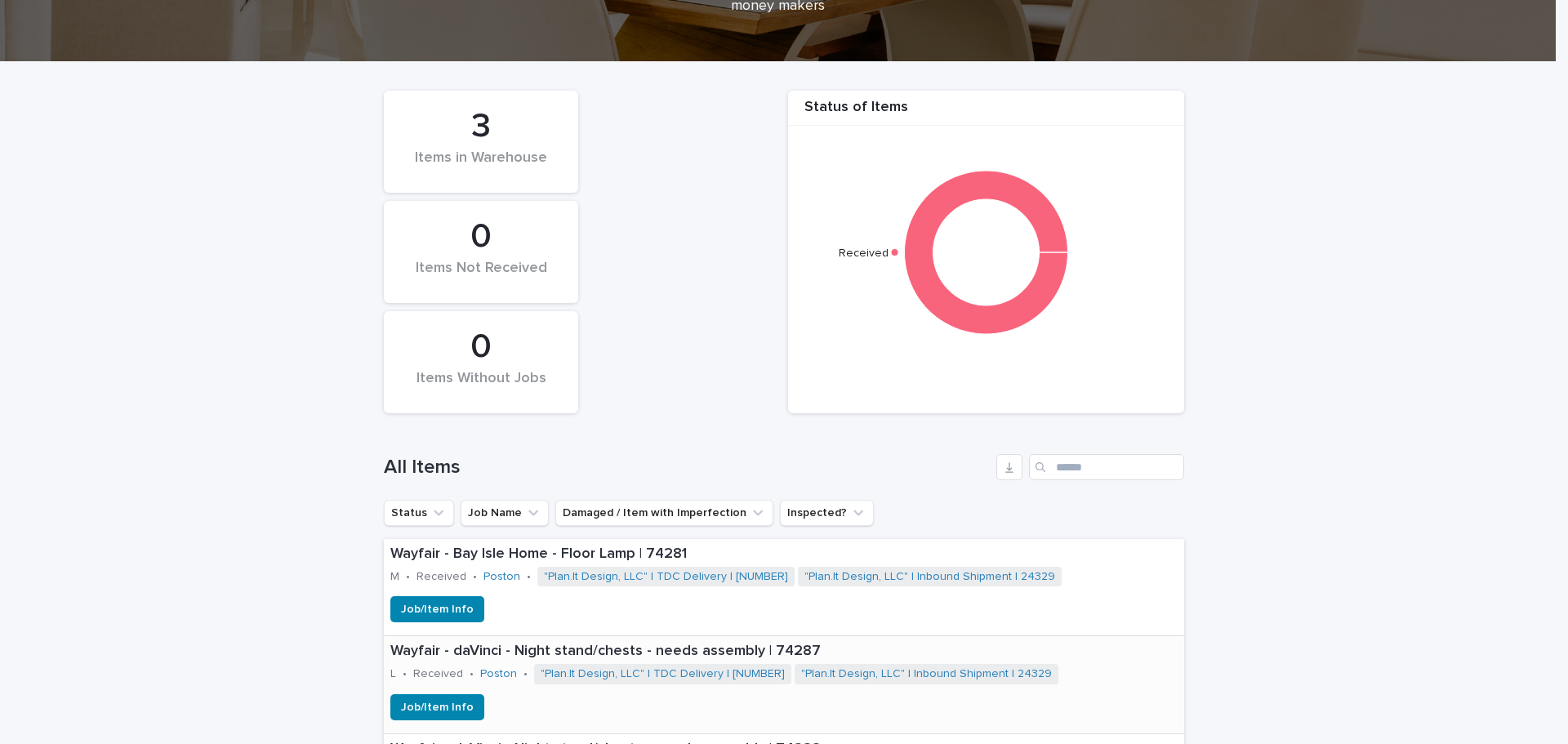 scroll, scrollTop: 0, scrollLeft: 0, axis: both 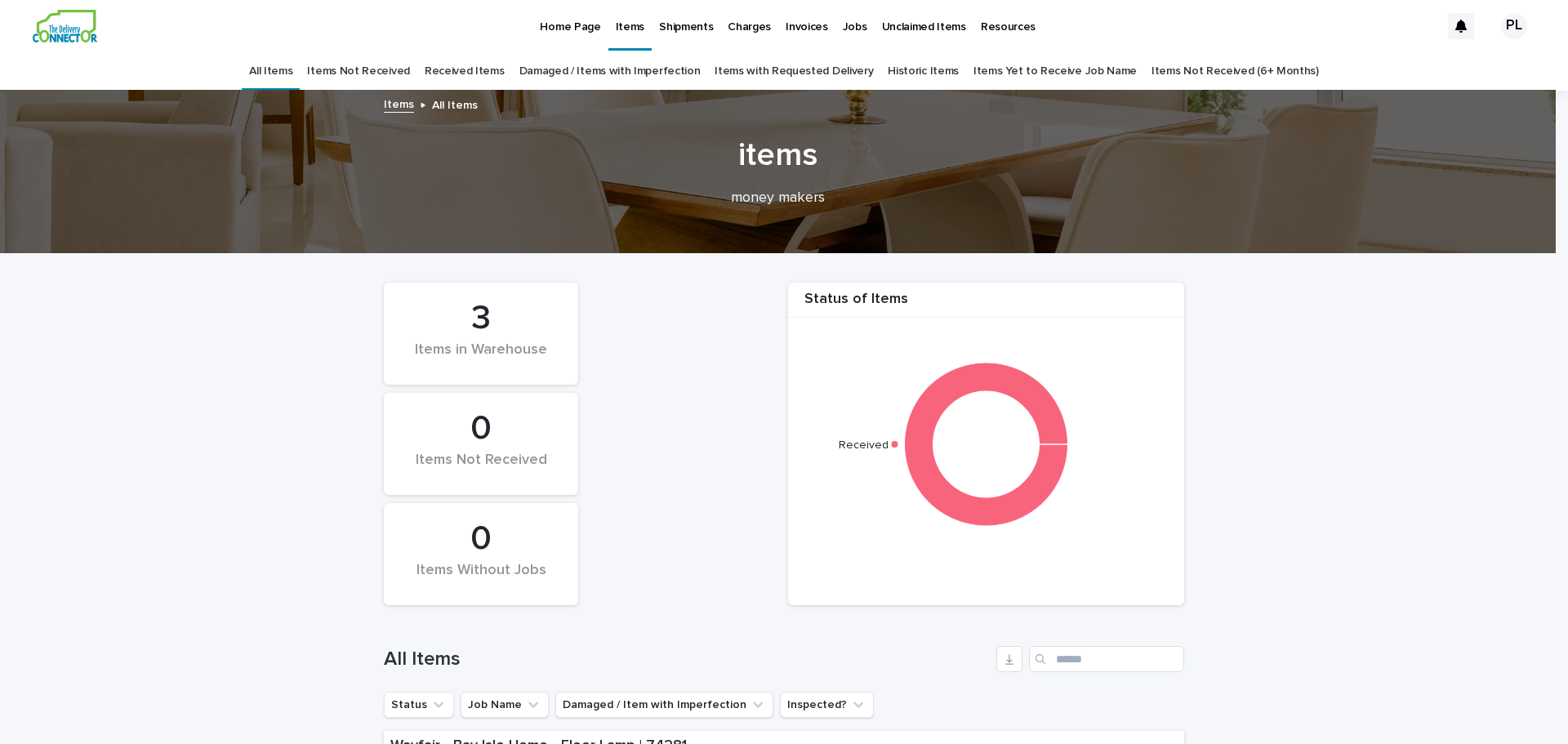click on "Home Page" at bounding box center (570, 17) 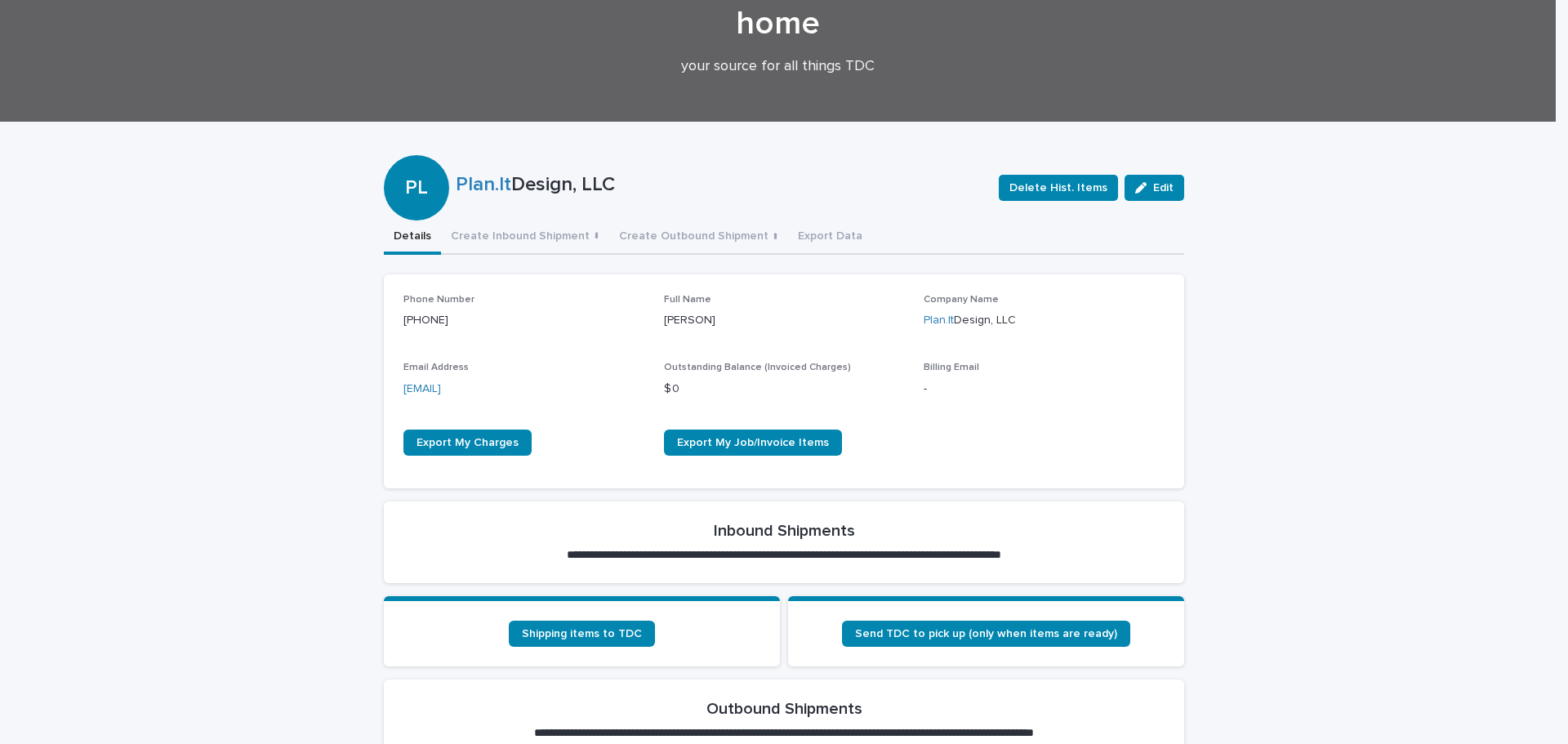scroll, scrollTop: 82, scrollLeft: 0, axis: vertical 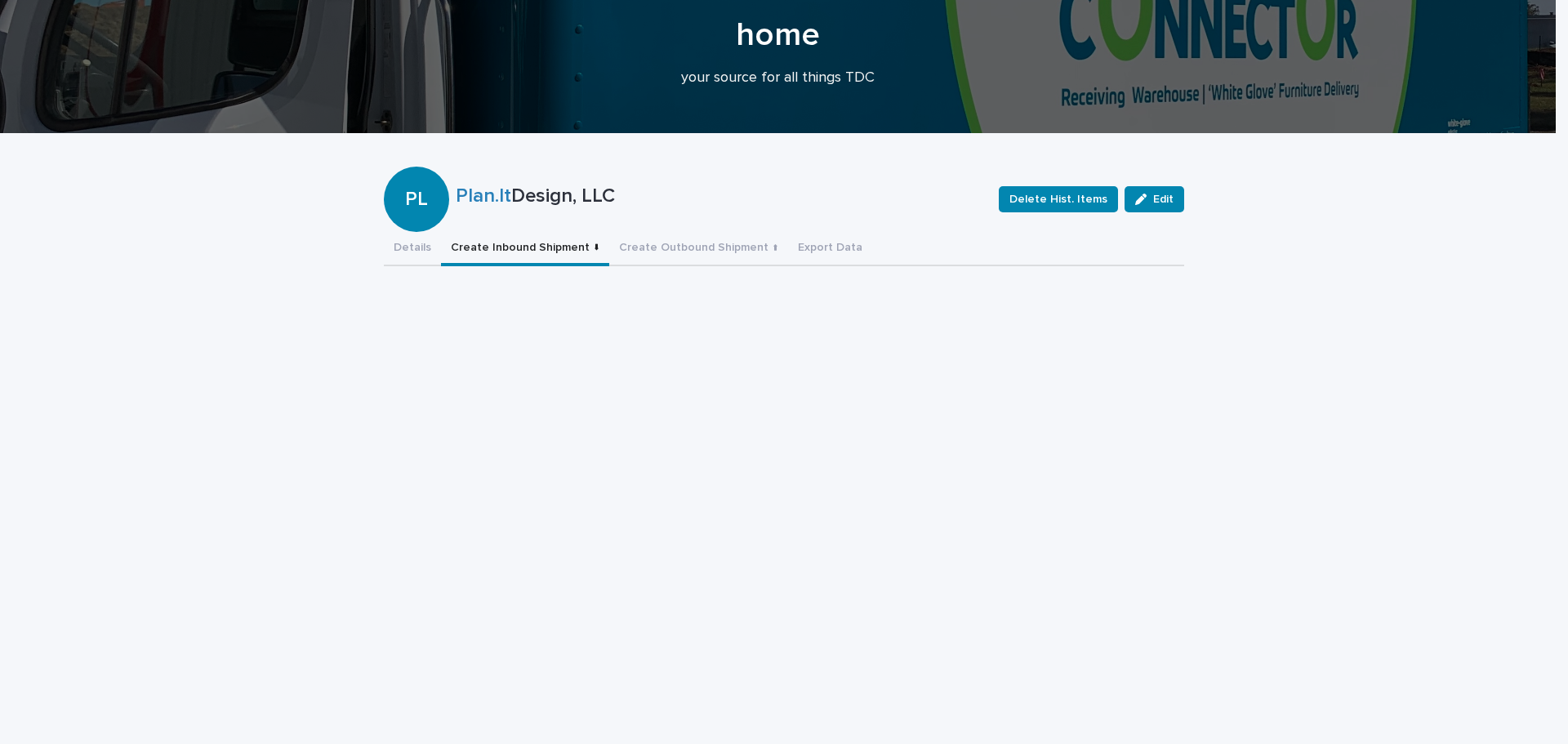 click on "Create Inbound Shipment ⬇" at bounding box center [525, 249] 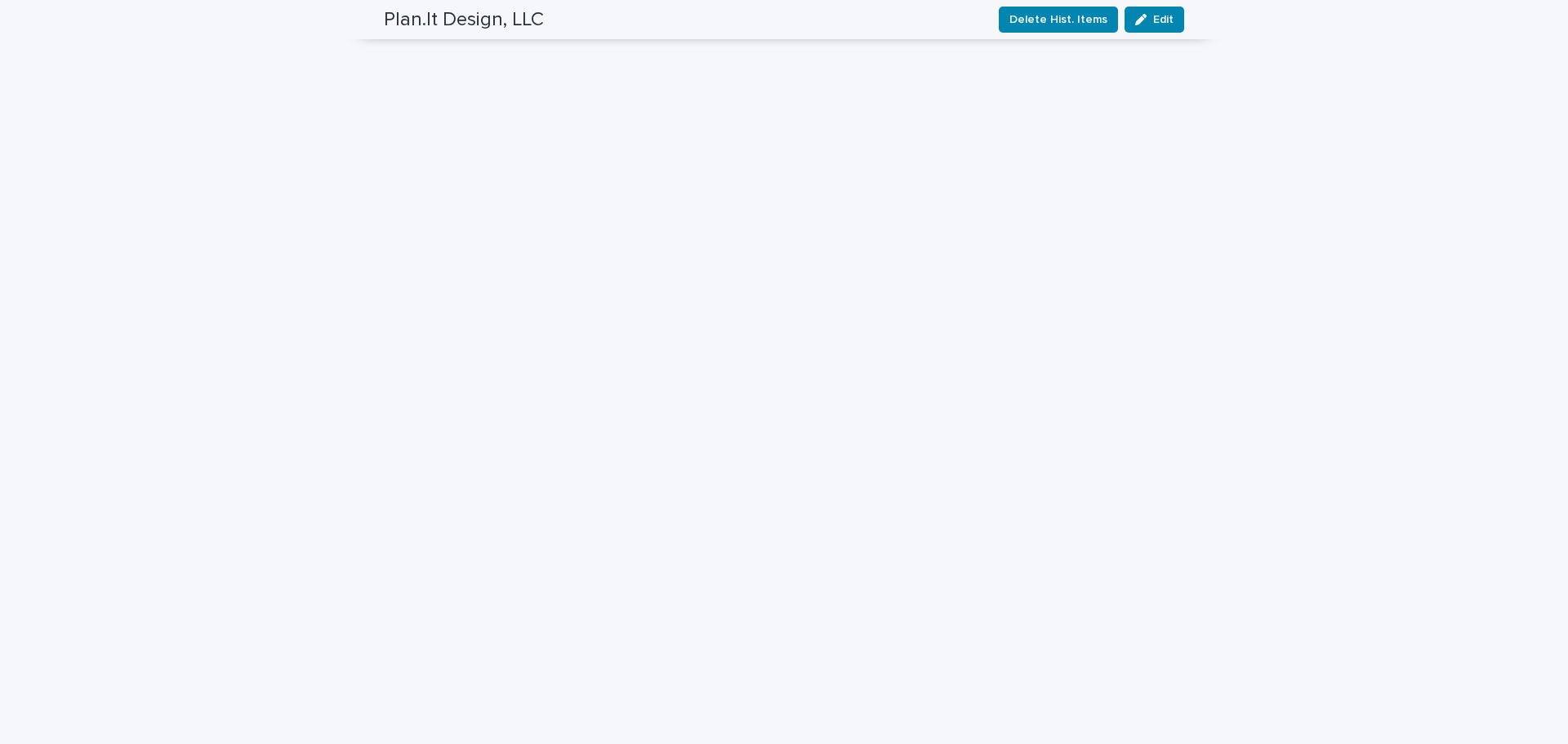 scroll, scrollTop: 813, scrollLeft: 0, axis: vertical 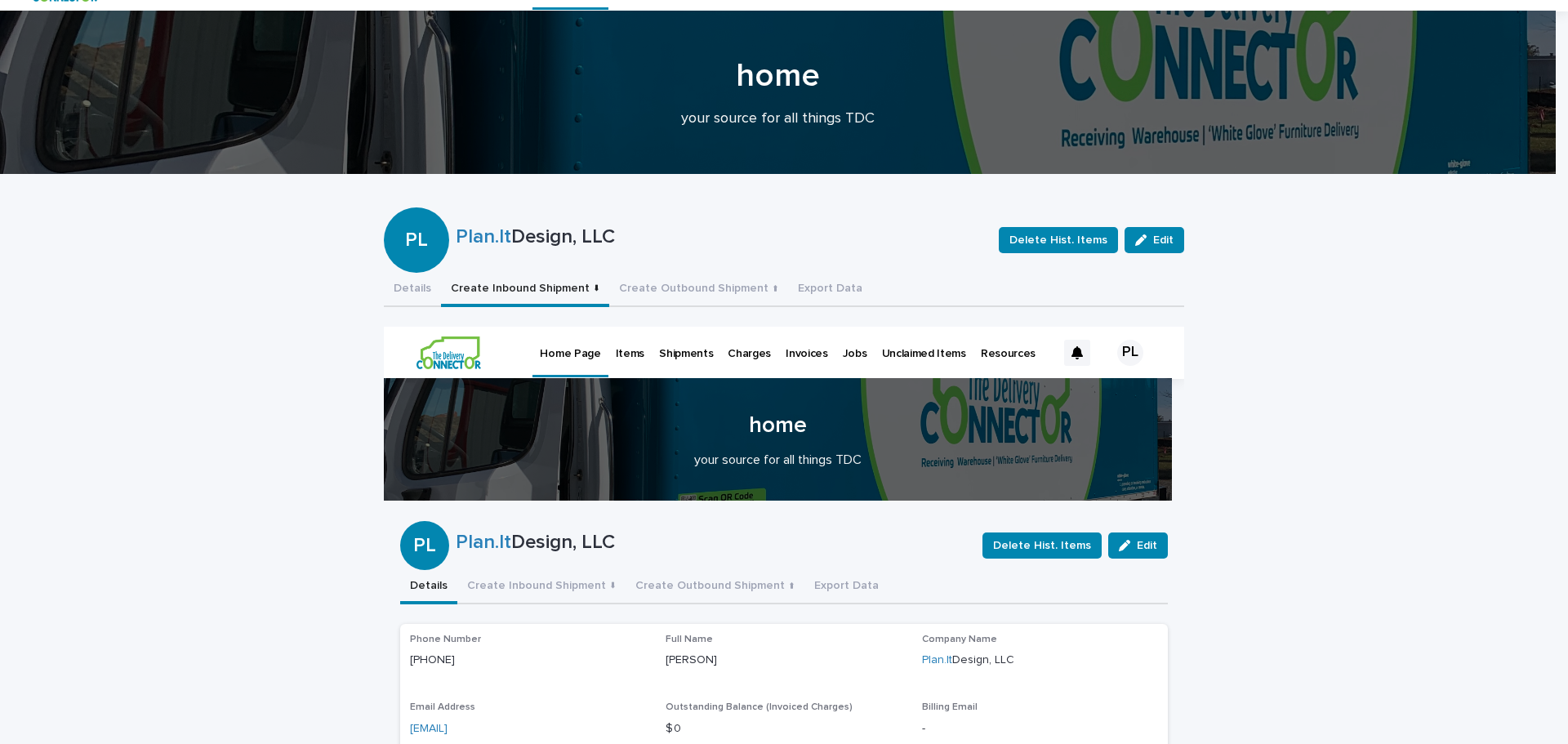click on "Items" at bounding box center [630, 344] 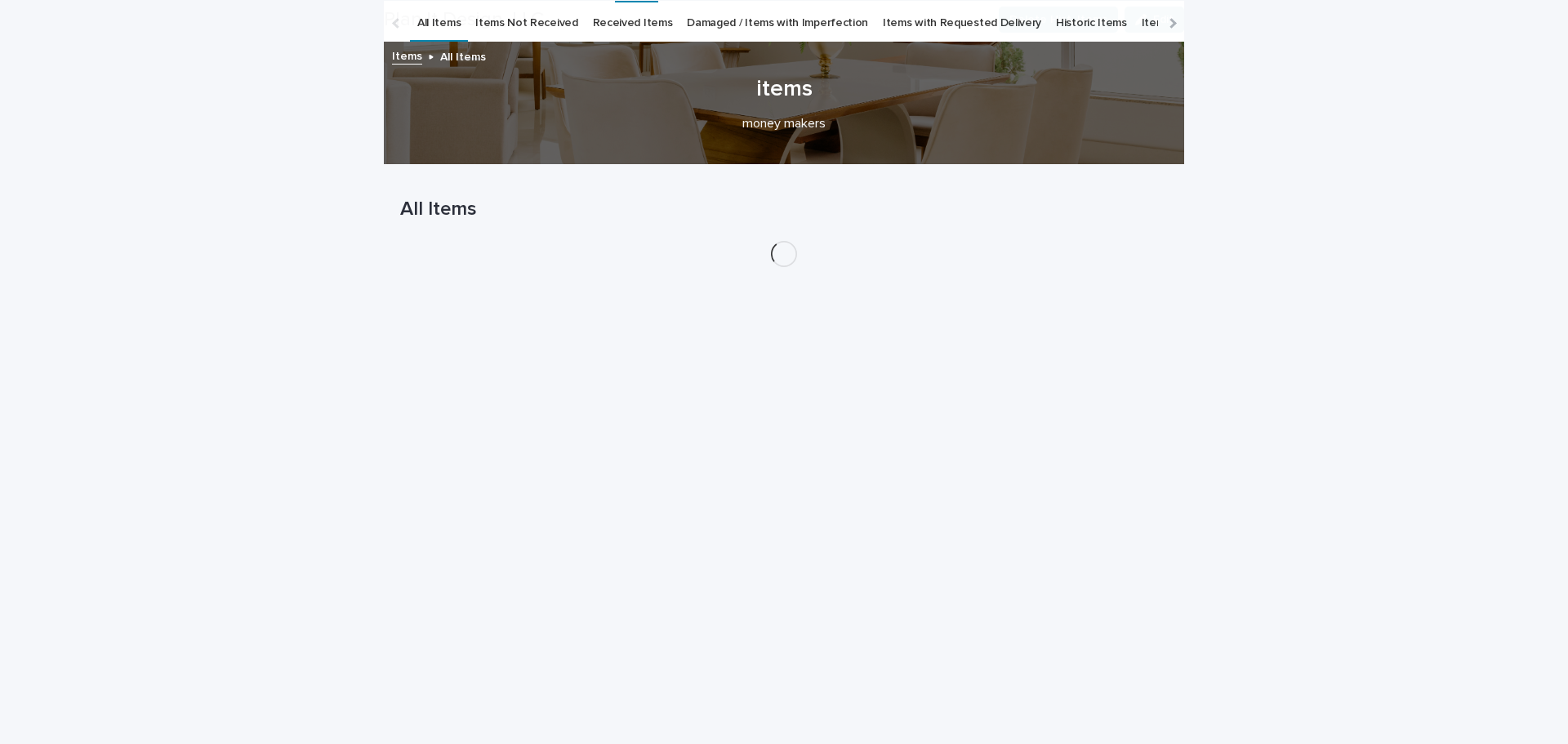 scroll, scrollTop: 420, scrollLeft: 0, axis: vertical 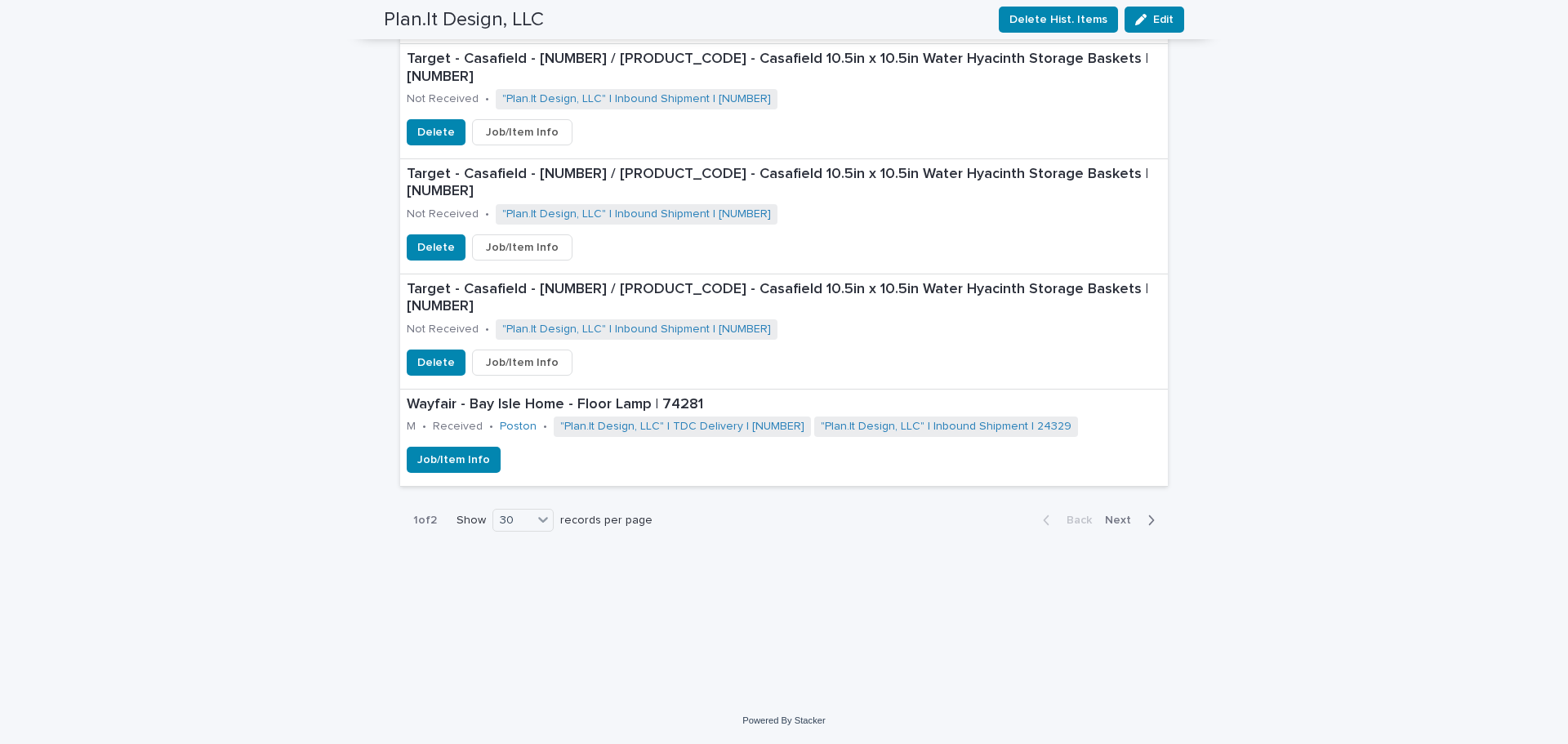 click on "Next" at bounding box center [1123, 520] 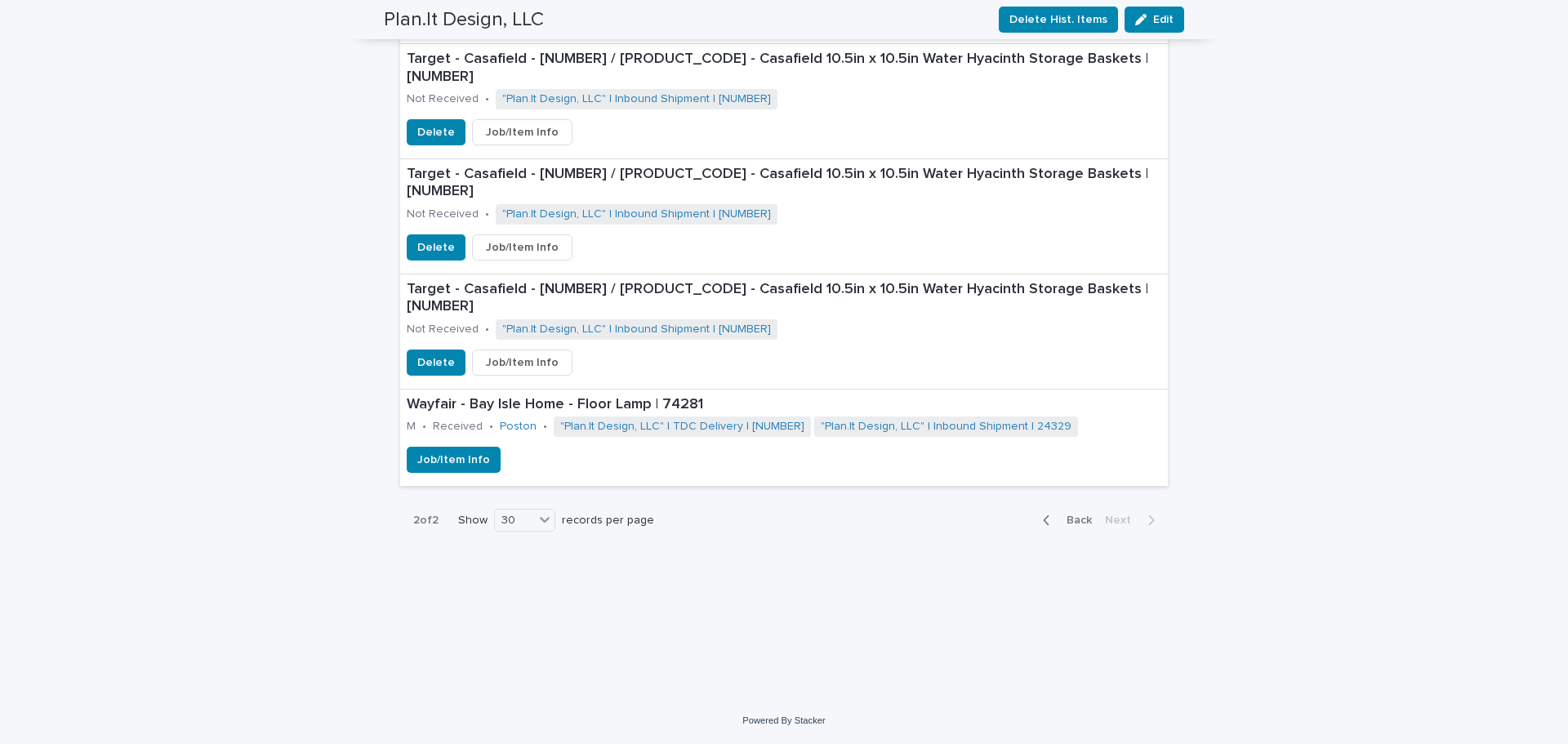 scroll, scrollTop: 45, scrollLeft: 0, axis: vertical 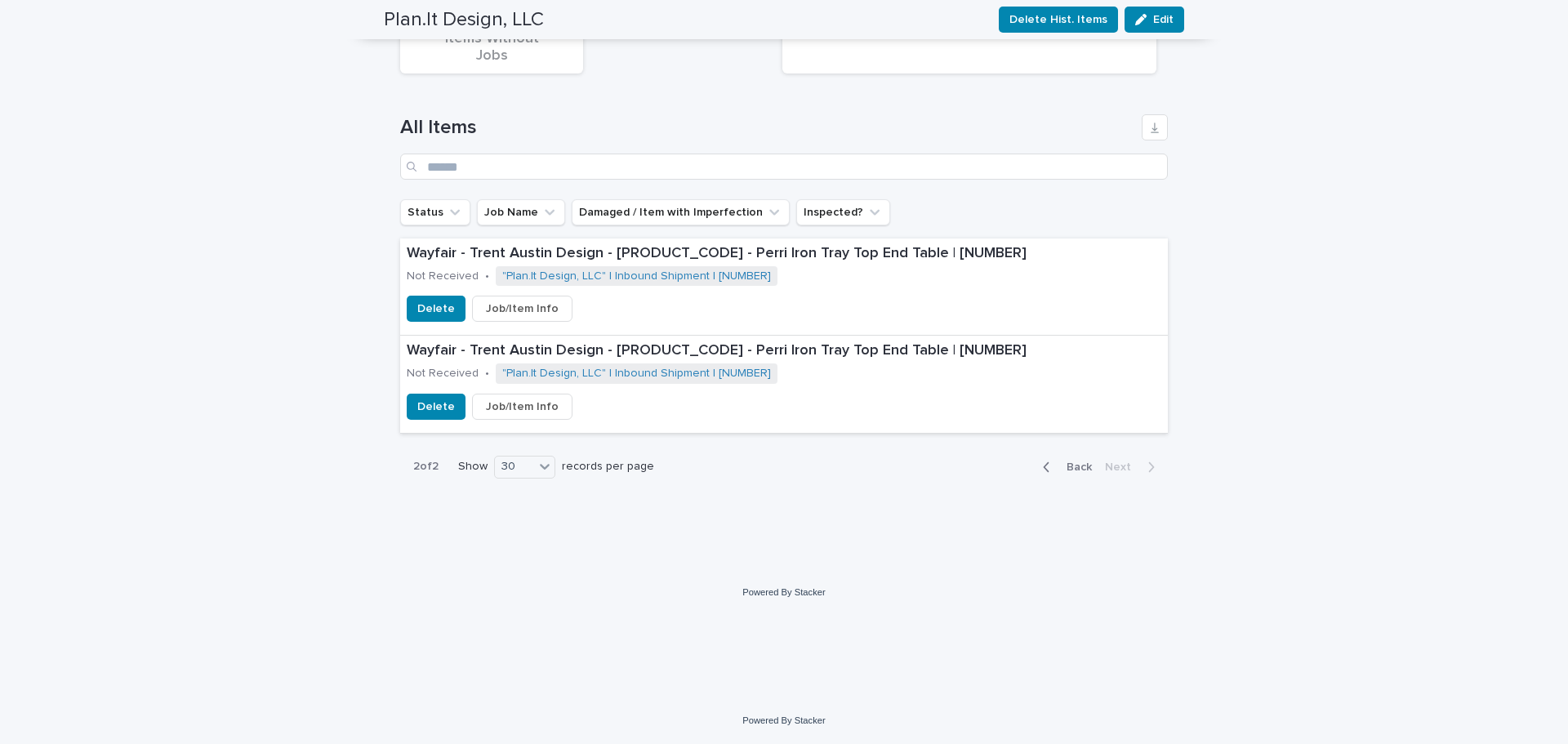 click on "Back" at bounding box center (1074, 467) 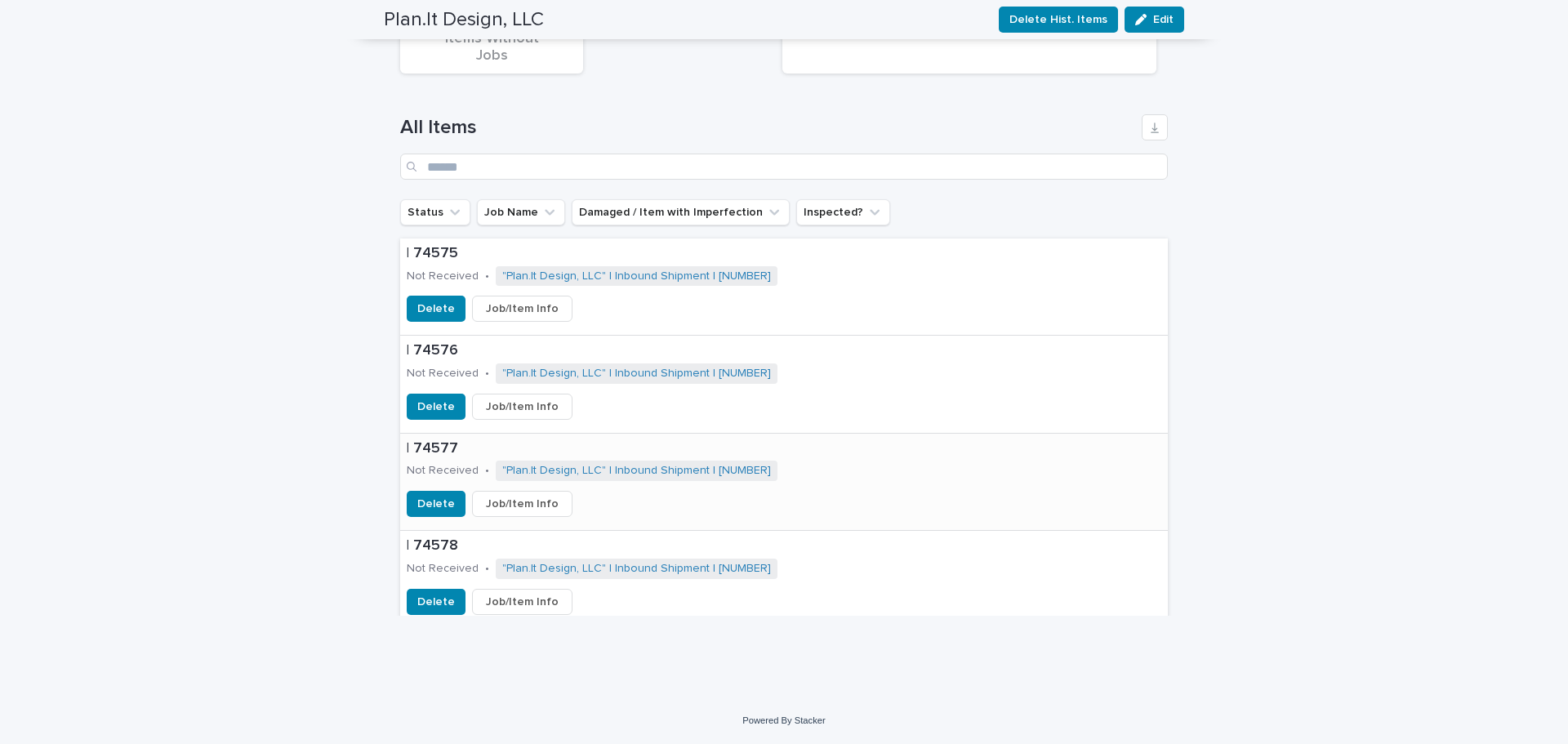 scroll, scrollTop: 0, scrollLeft: 0, axis: both 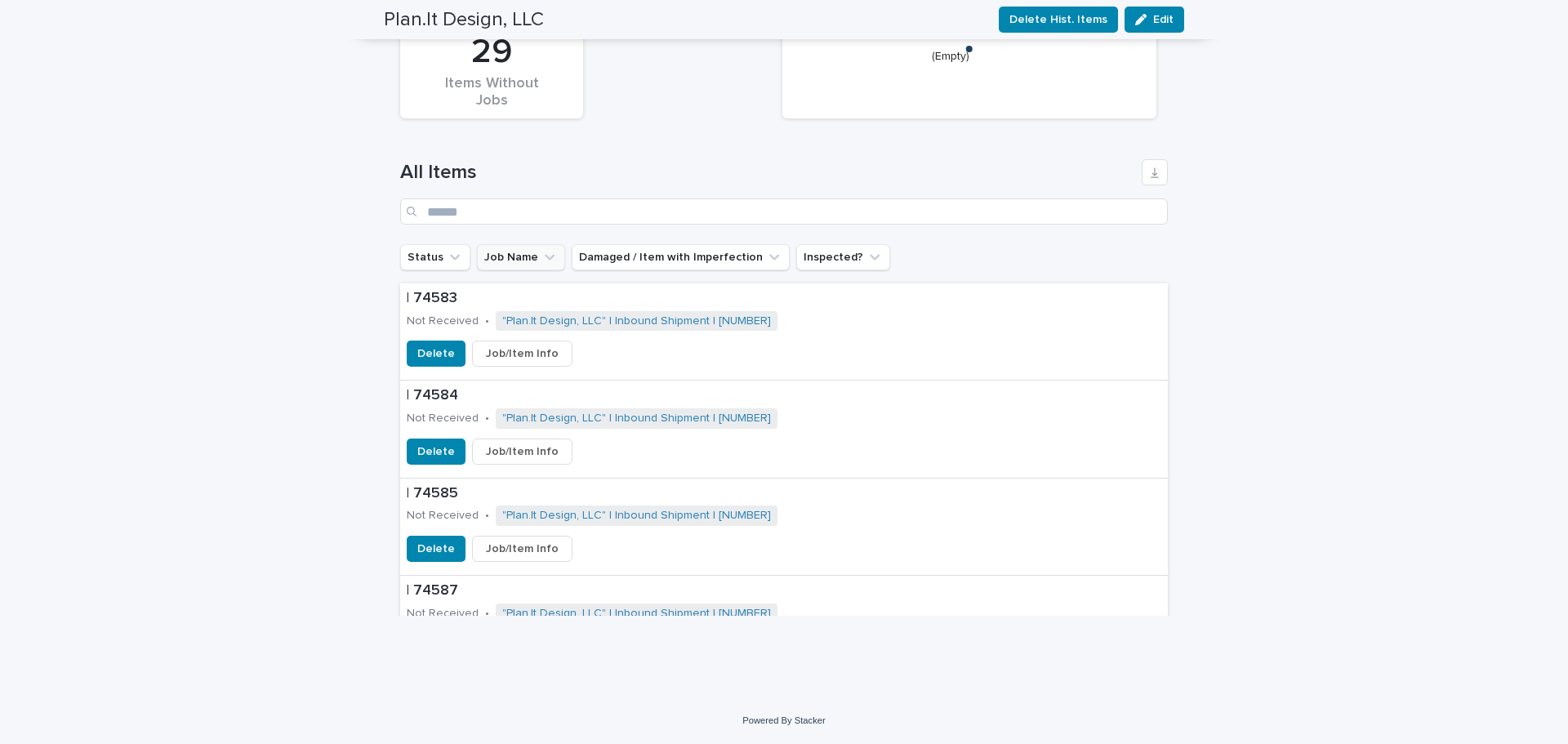 click on "Job Name" at bounding box center (521, 257) 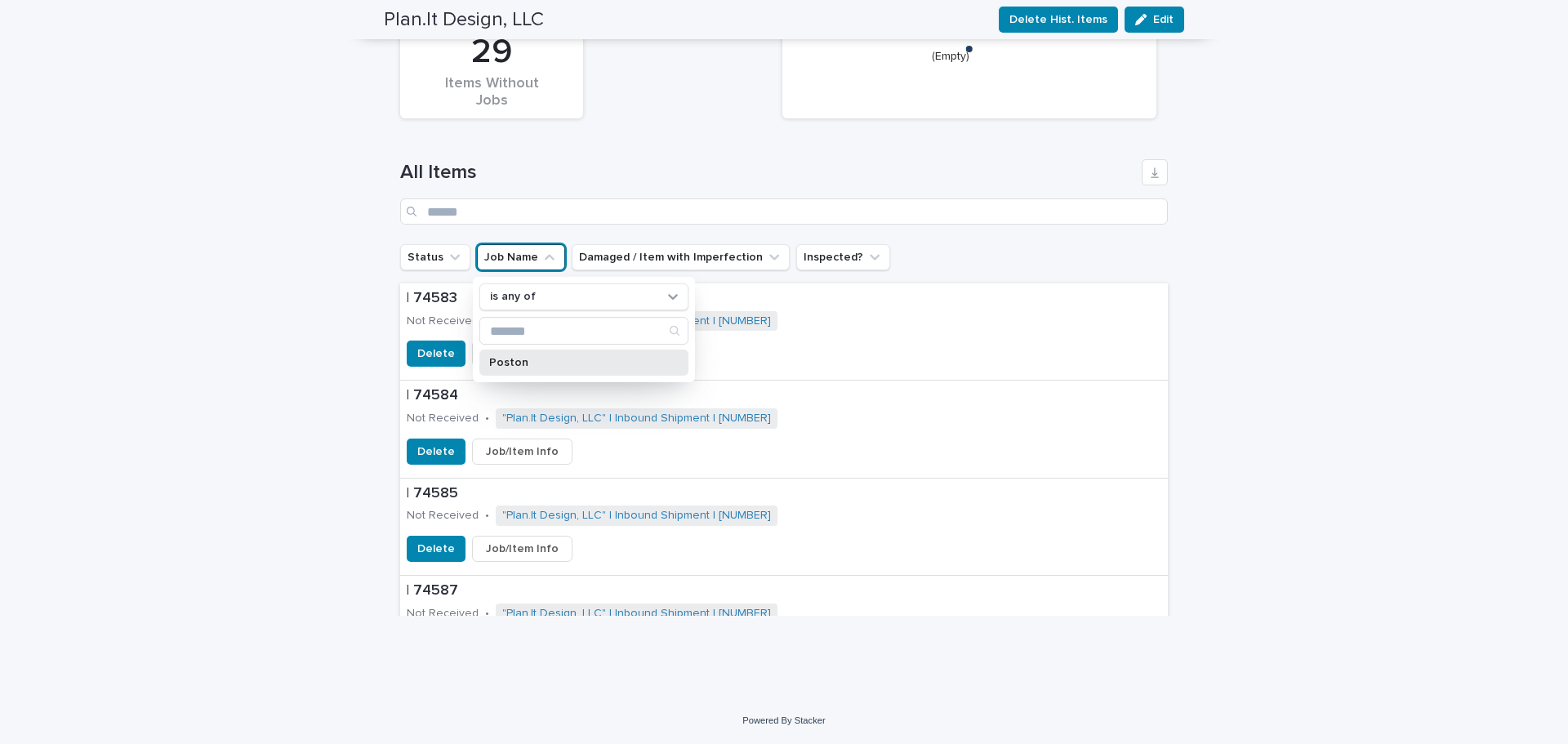 click on "Poston" at bounding box center (576, 363) 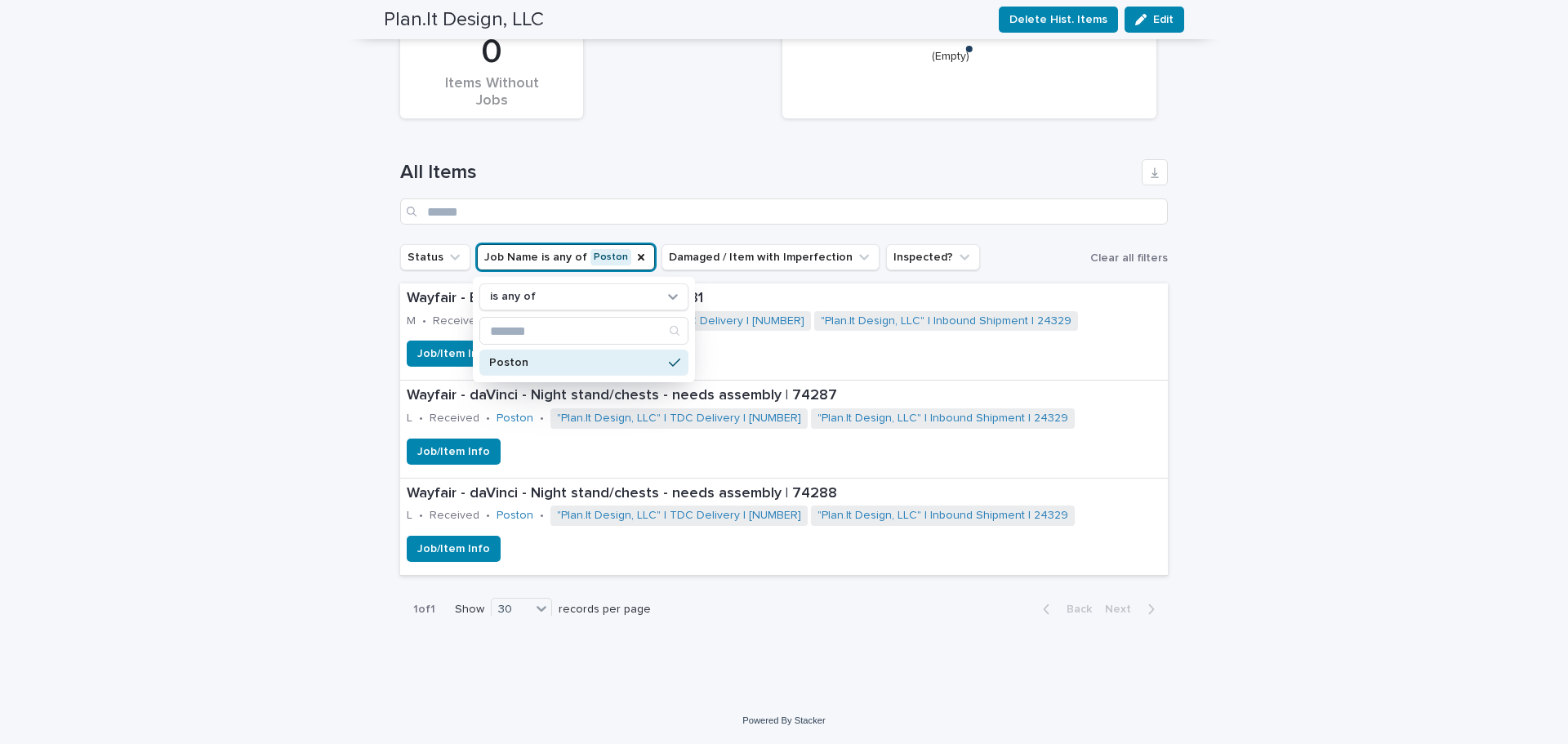 click on "Loading... Saving… Loading... Saving… Plan.It Design, LLC Delete Hist. Items Edit PL Plan.It  Design, LLC Delete Hist. Items Edit Sorry, there was an error saving your record. Please try again. Please fill out the required fields below. Details Create Inbound Shipment ⬇ Create Outbound Shipment ⬆ Export Data Can't display tree at index  0 Loading... Saving… Loading... Saving… Loading... Saving… Can't display tree at index  3 Can't display tree at index  1" at bounding box center (784, 50) 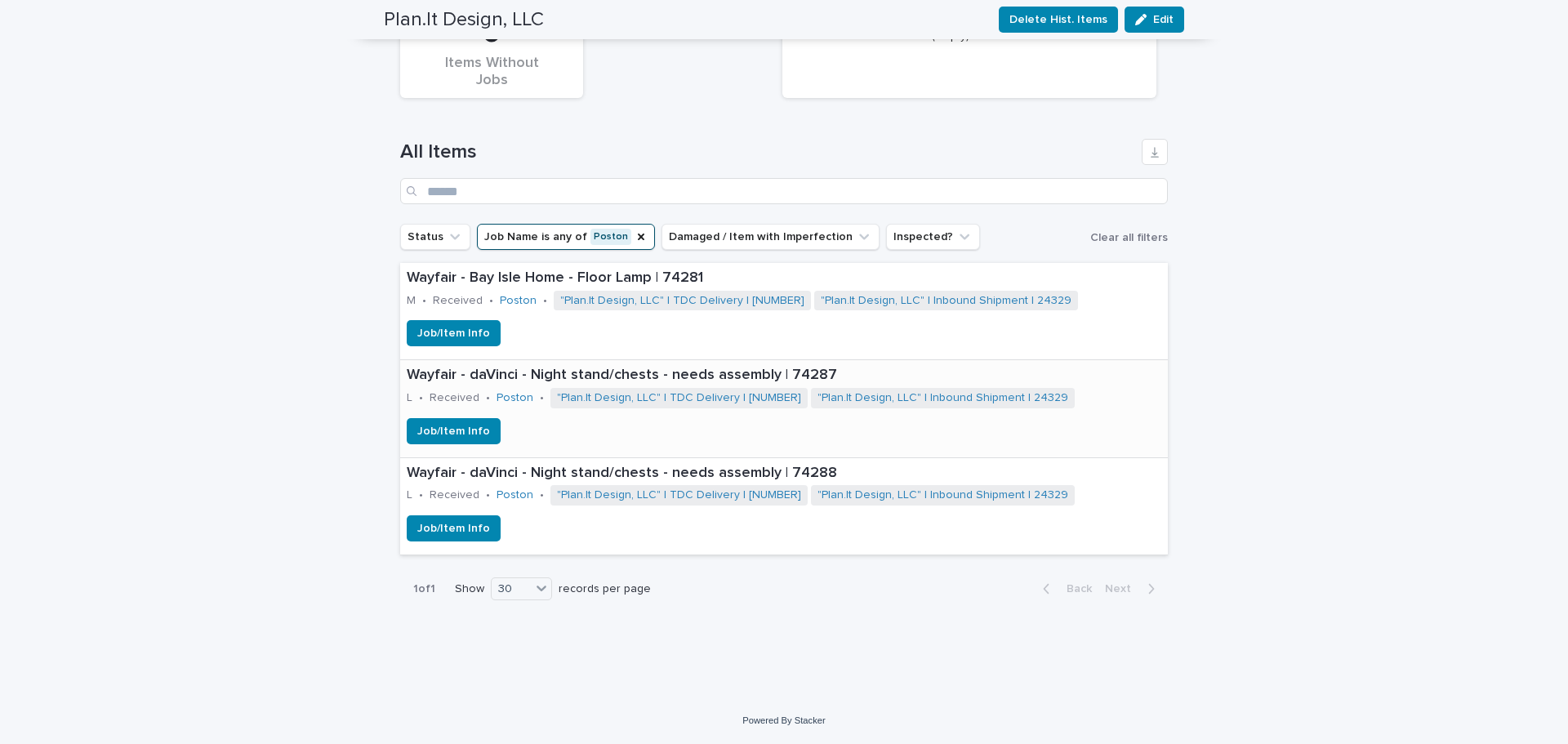 scroll, scrollTop: 0, scrollLeft: 0, axis: both 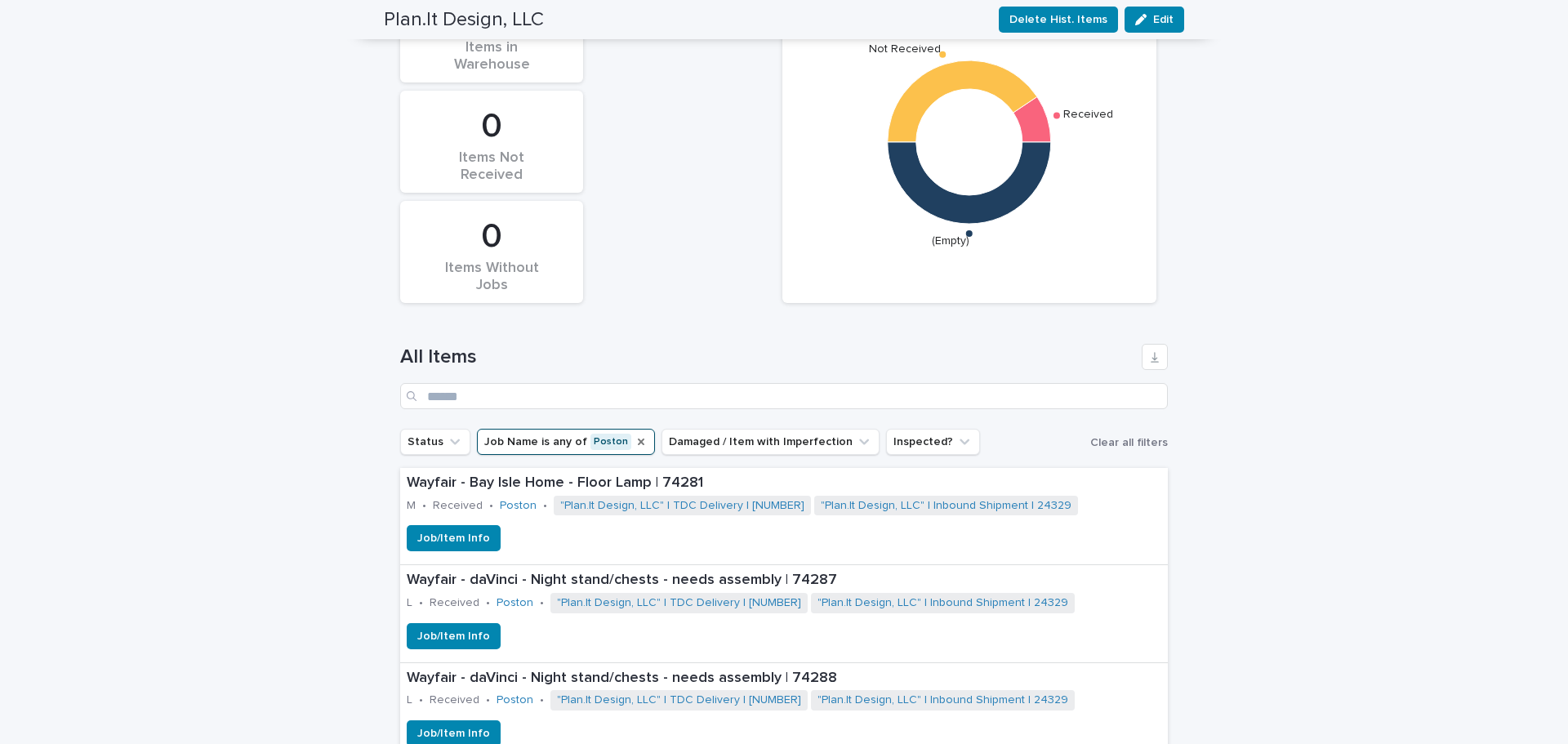 click 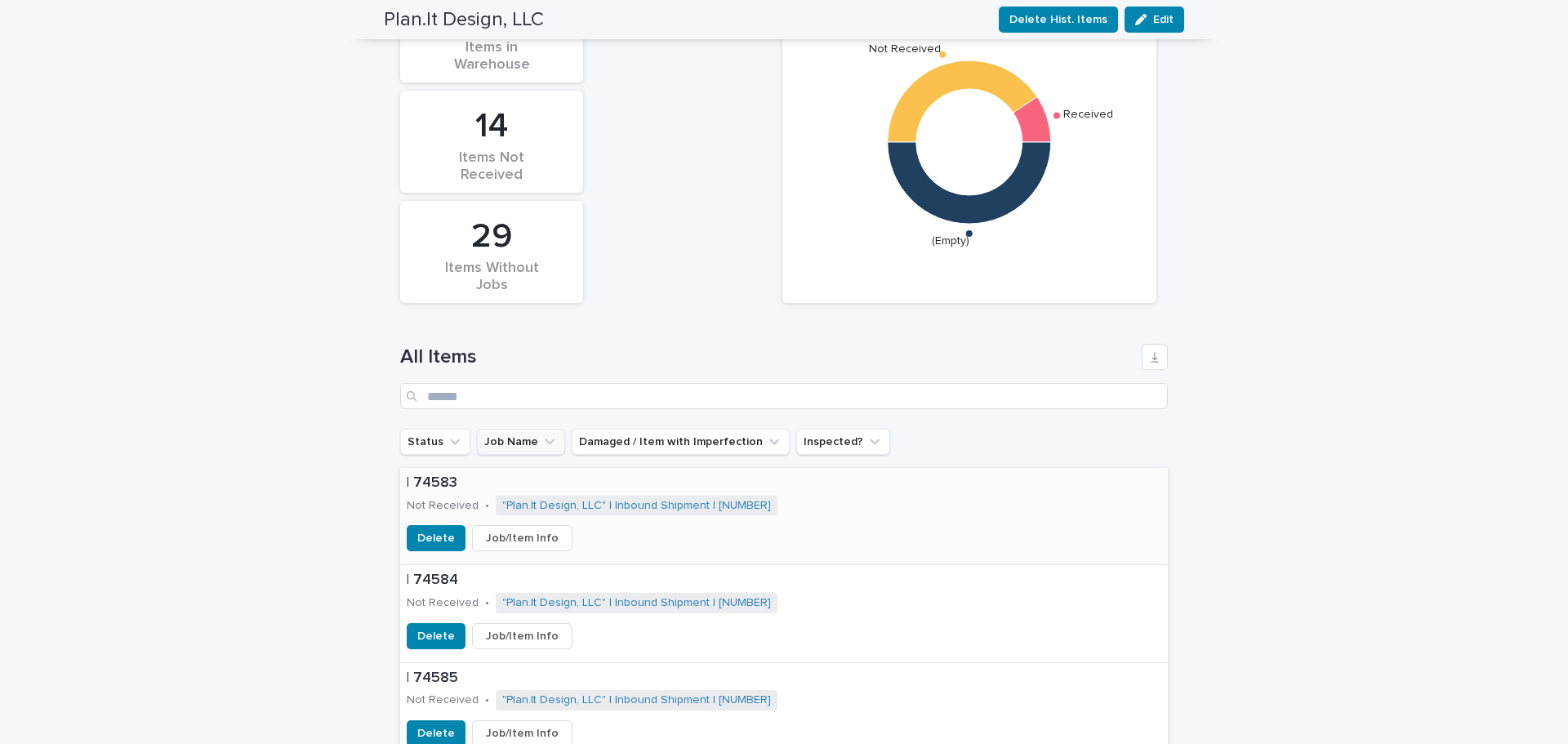click on "Delete Job/Item Info" at bounding box center (619, 538) 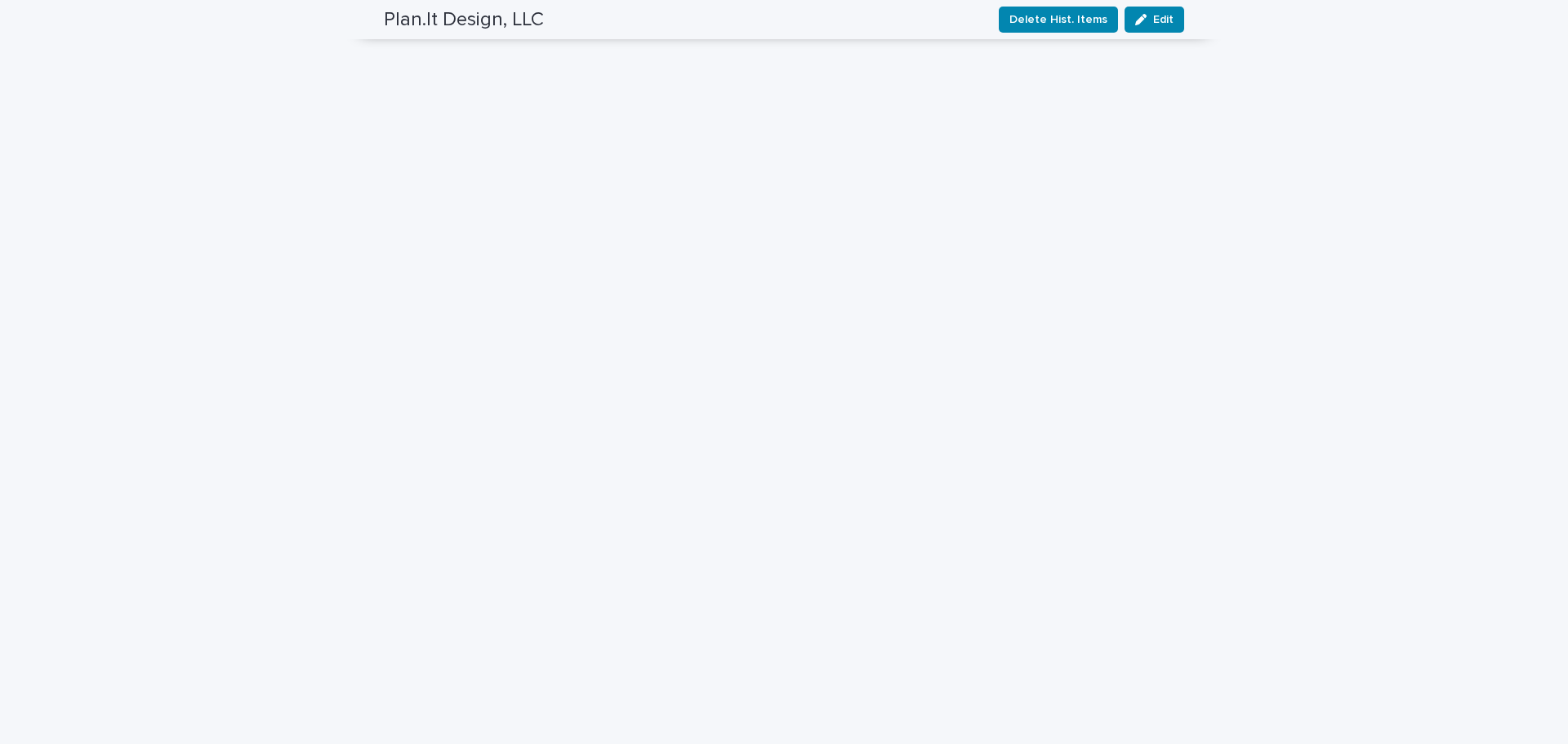 scroll, scrollTop: 0, scrollLeft: 0, axis: both 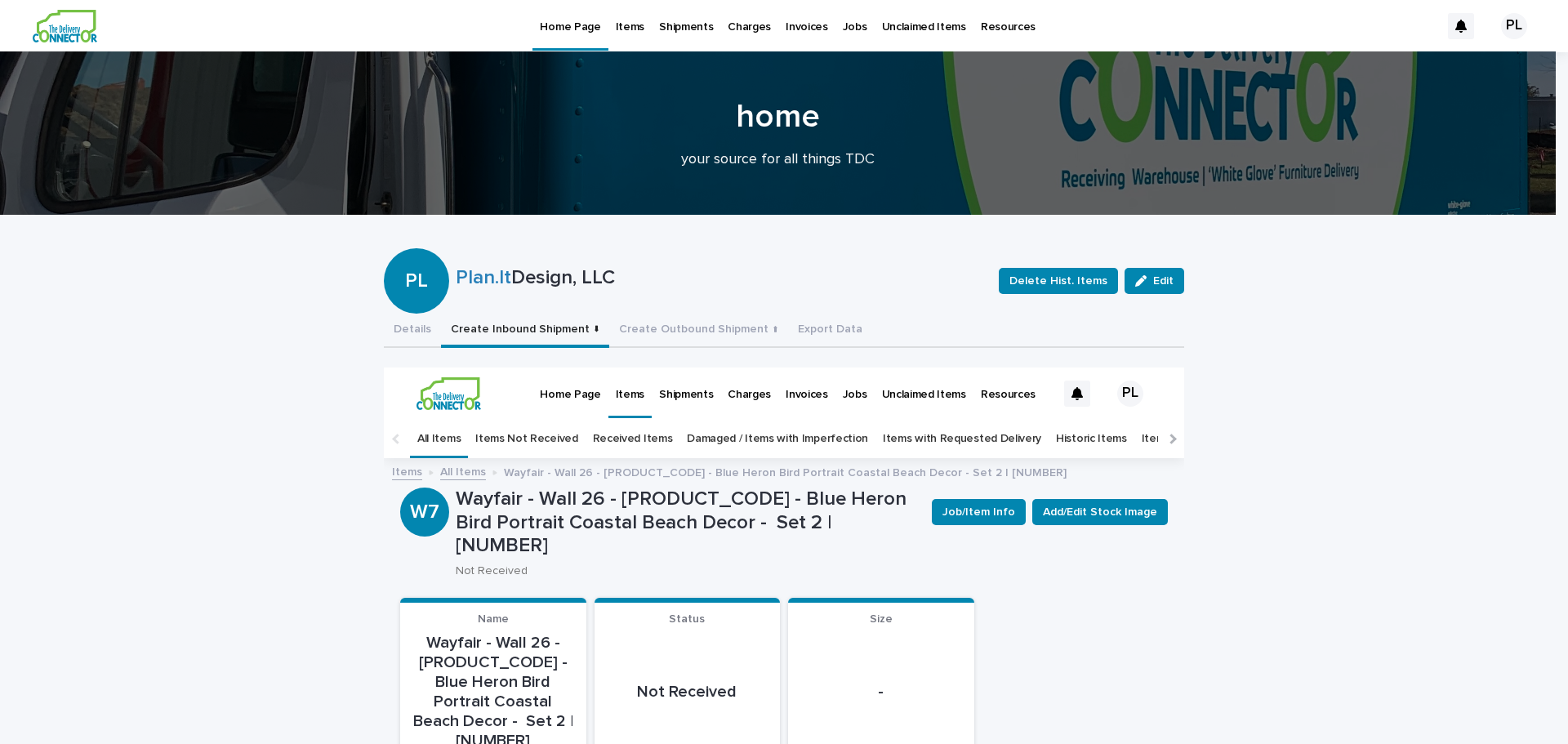 click on "Home Page" at bounding box center [570, 17] 